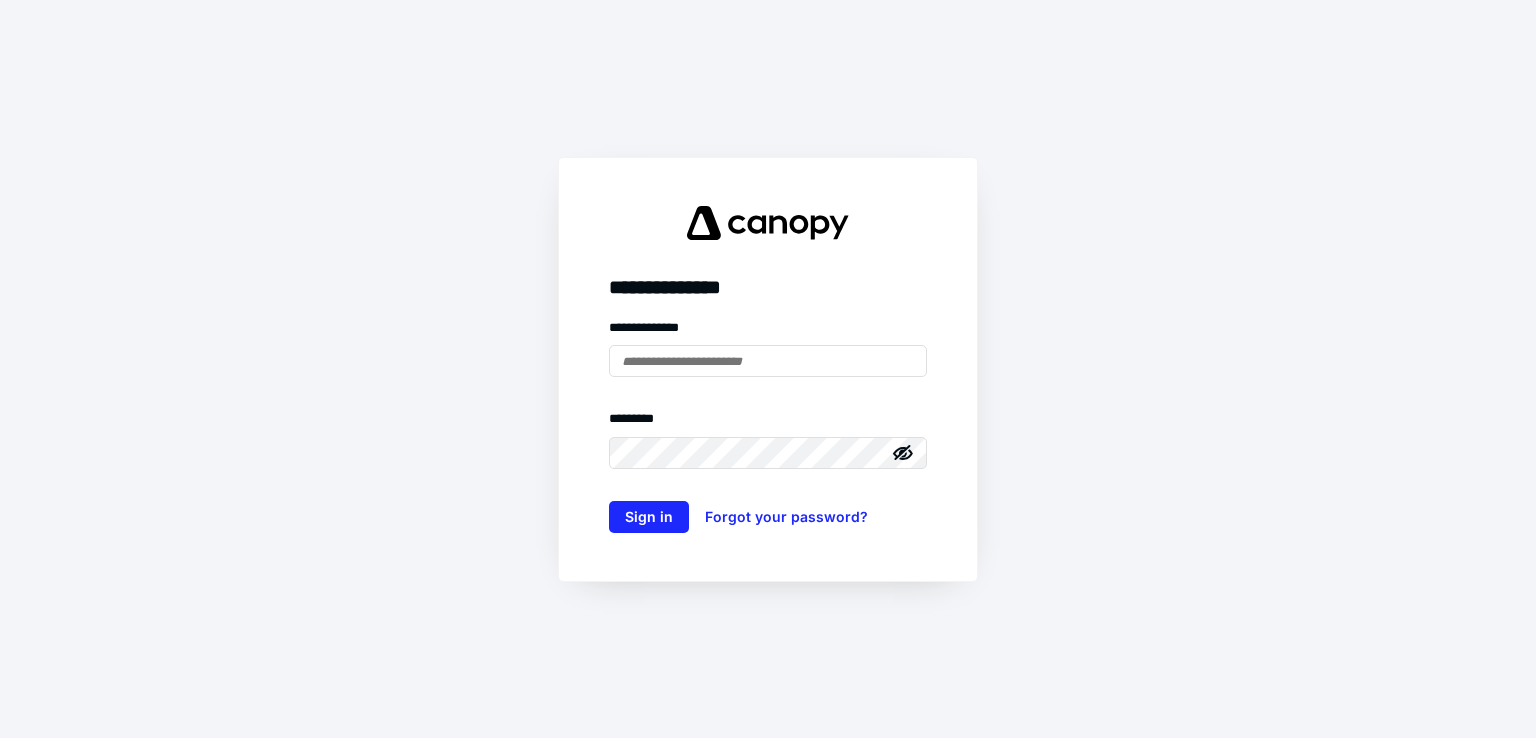 scroll, scrollTop: 0, scrollLeft: 0, axis: both 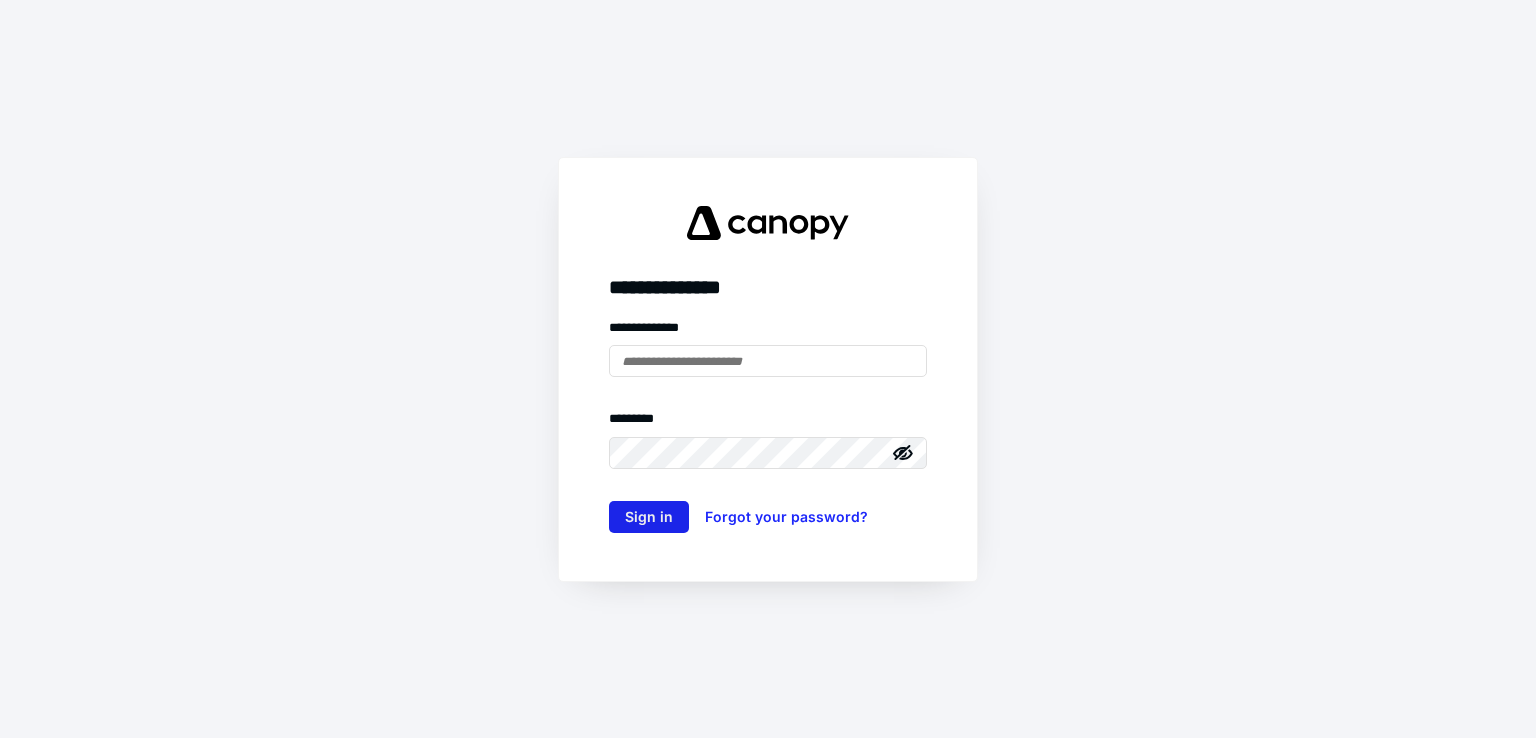 type on "**********" 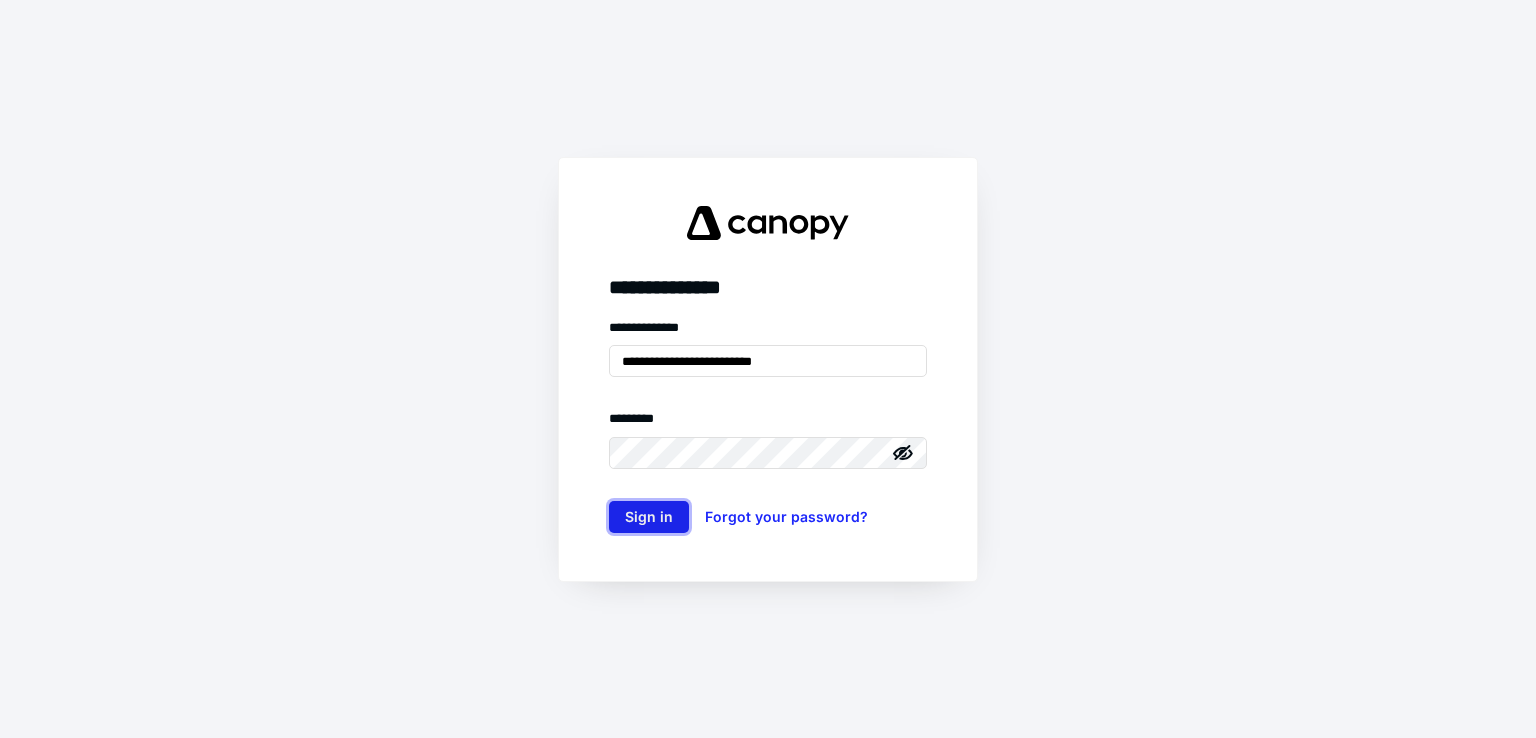 click on "Sign in" at bounding box center [649, 517] 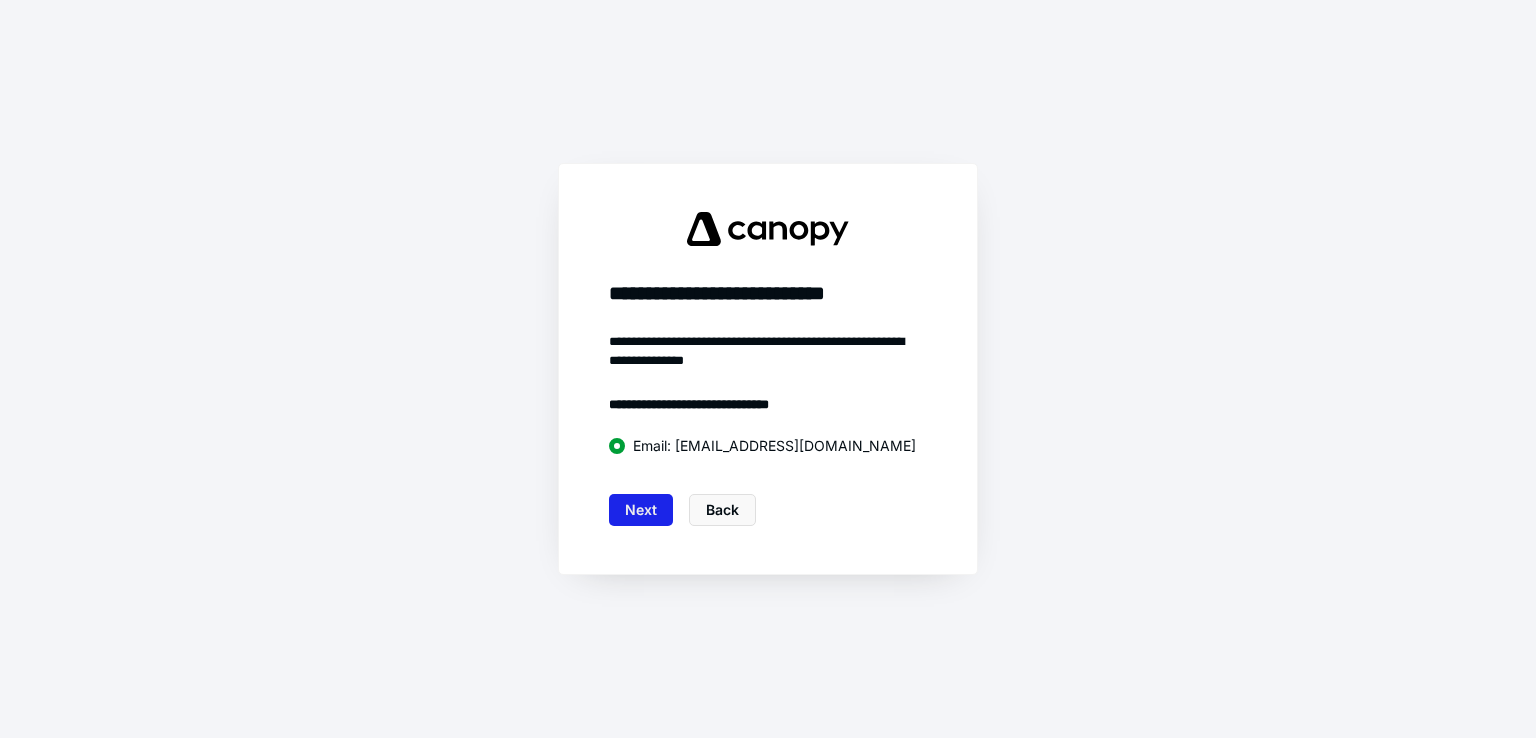 click on "Next" at bounding box center (641, 510) 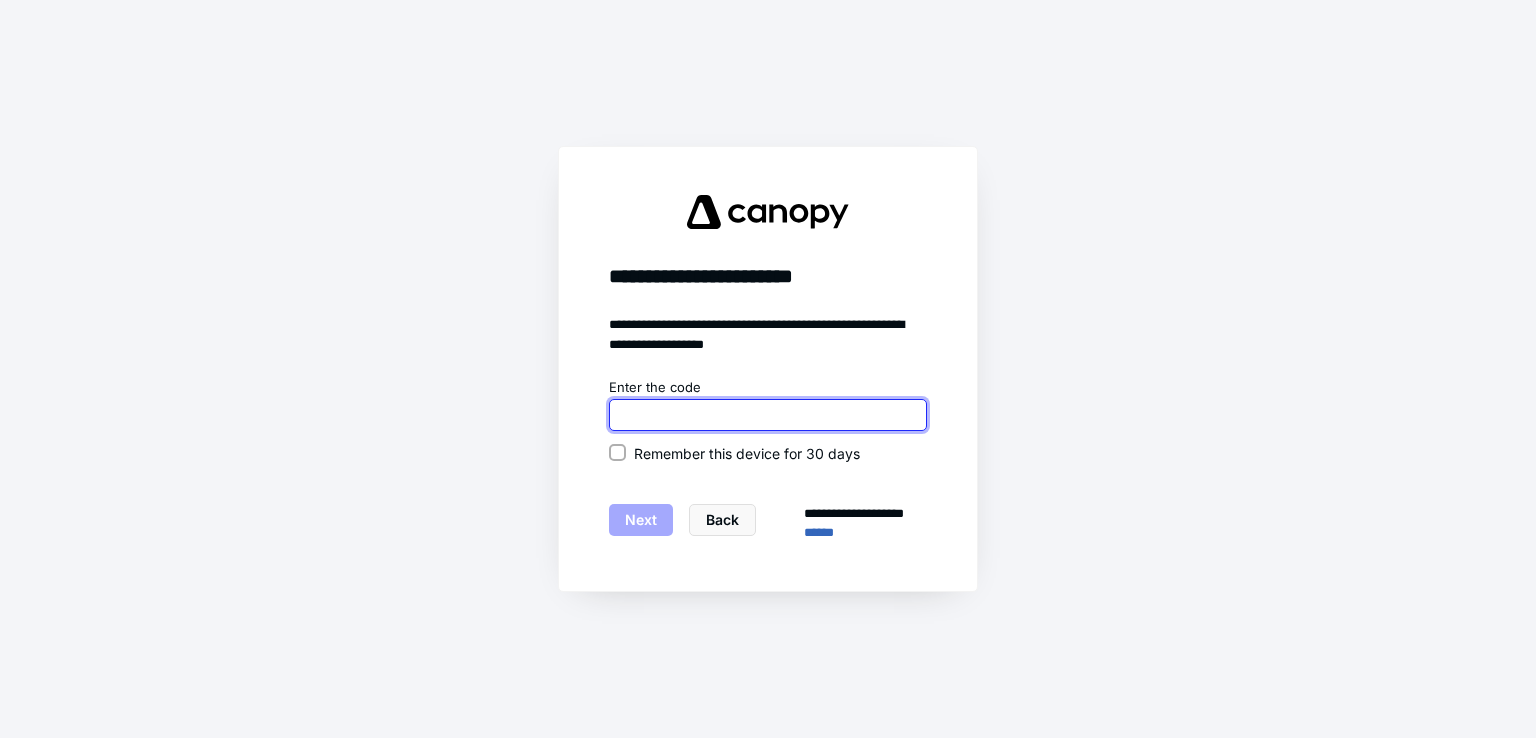 drag, startPoint x: 650, startPoint y: 409, endPoint x: 563, endPoint y: 547, distance: 163.13492 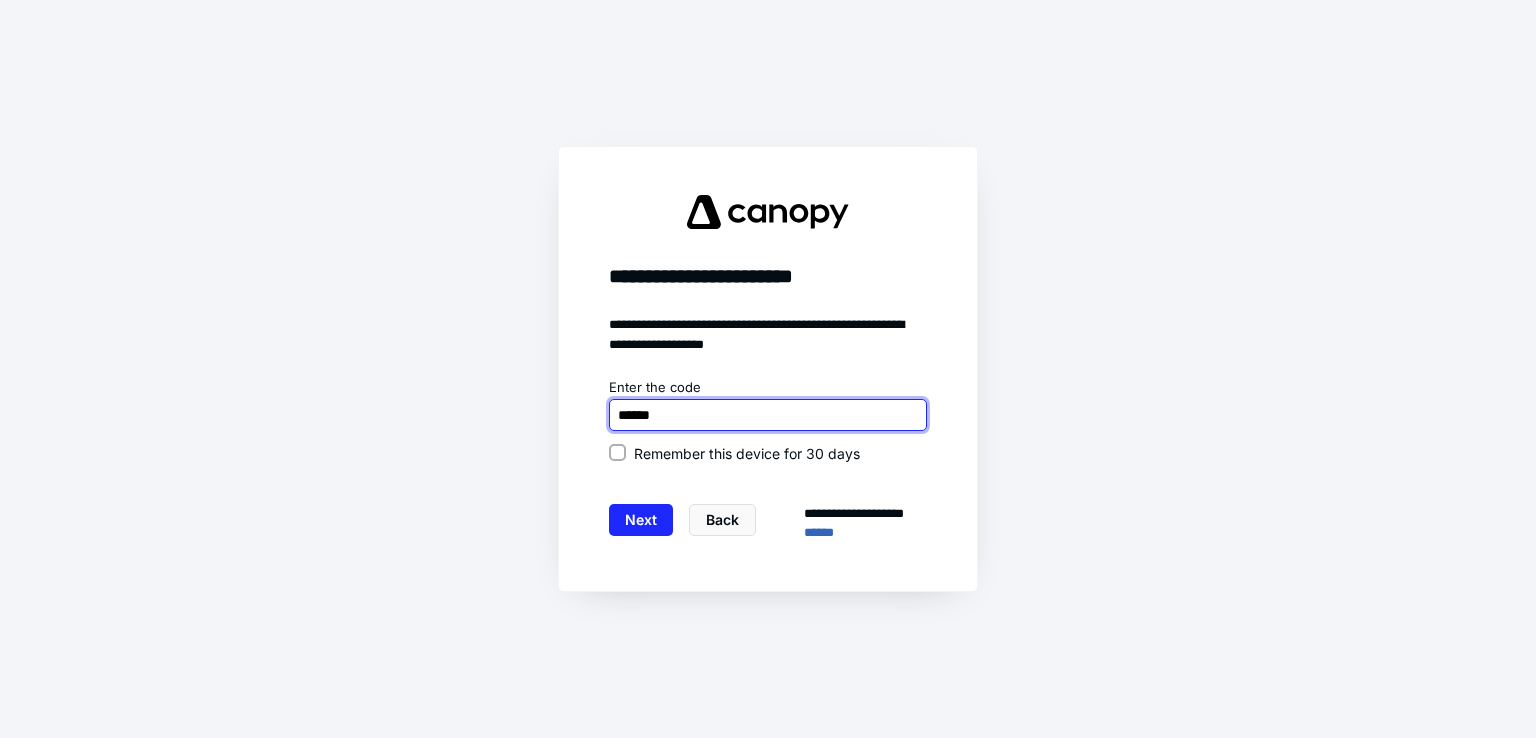type on "******" 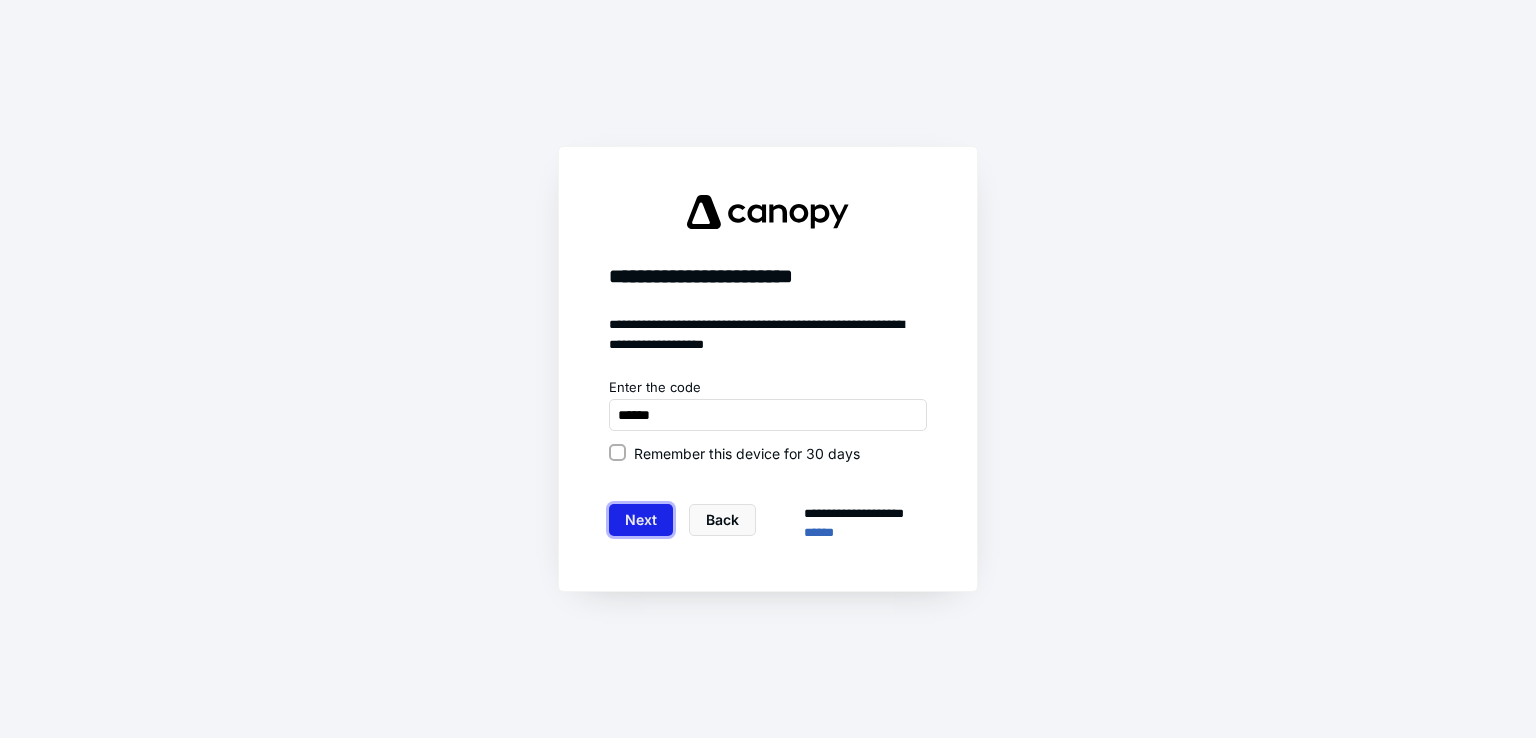 click on "Next" at bounding box center (641, 520) 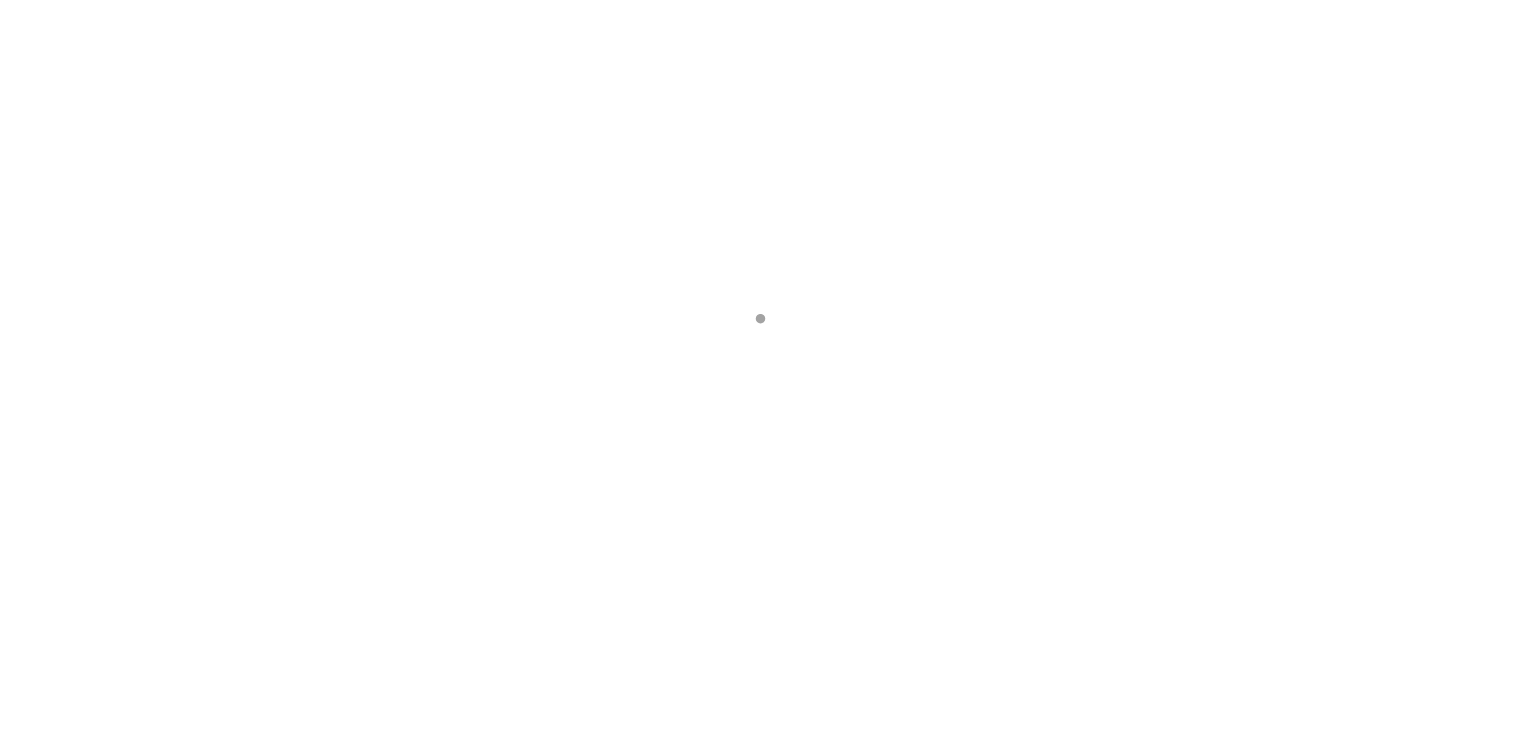 scroll, scrollTop: 0, scrollLeft: 0, axis: both 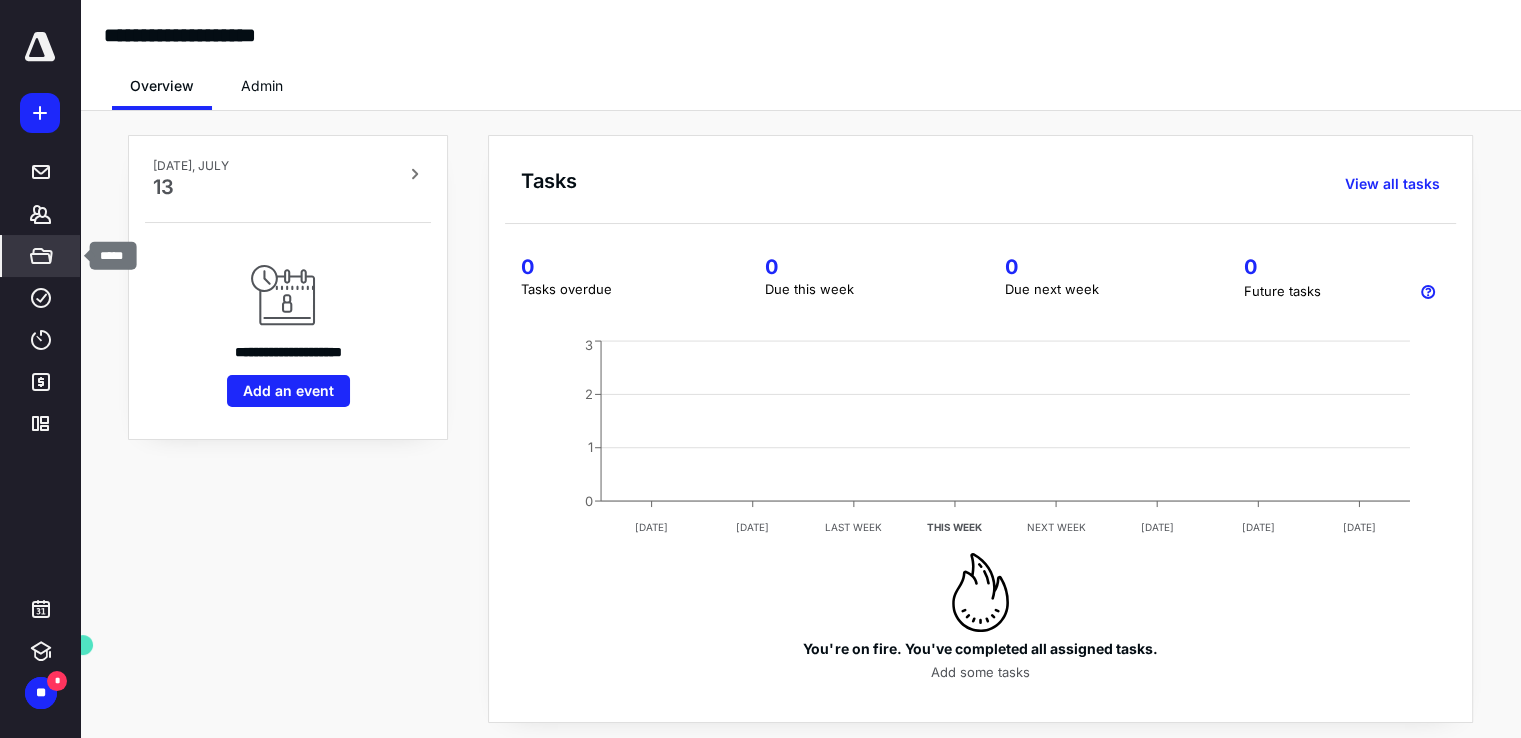 click 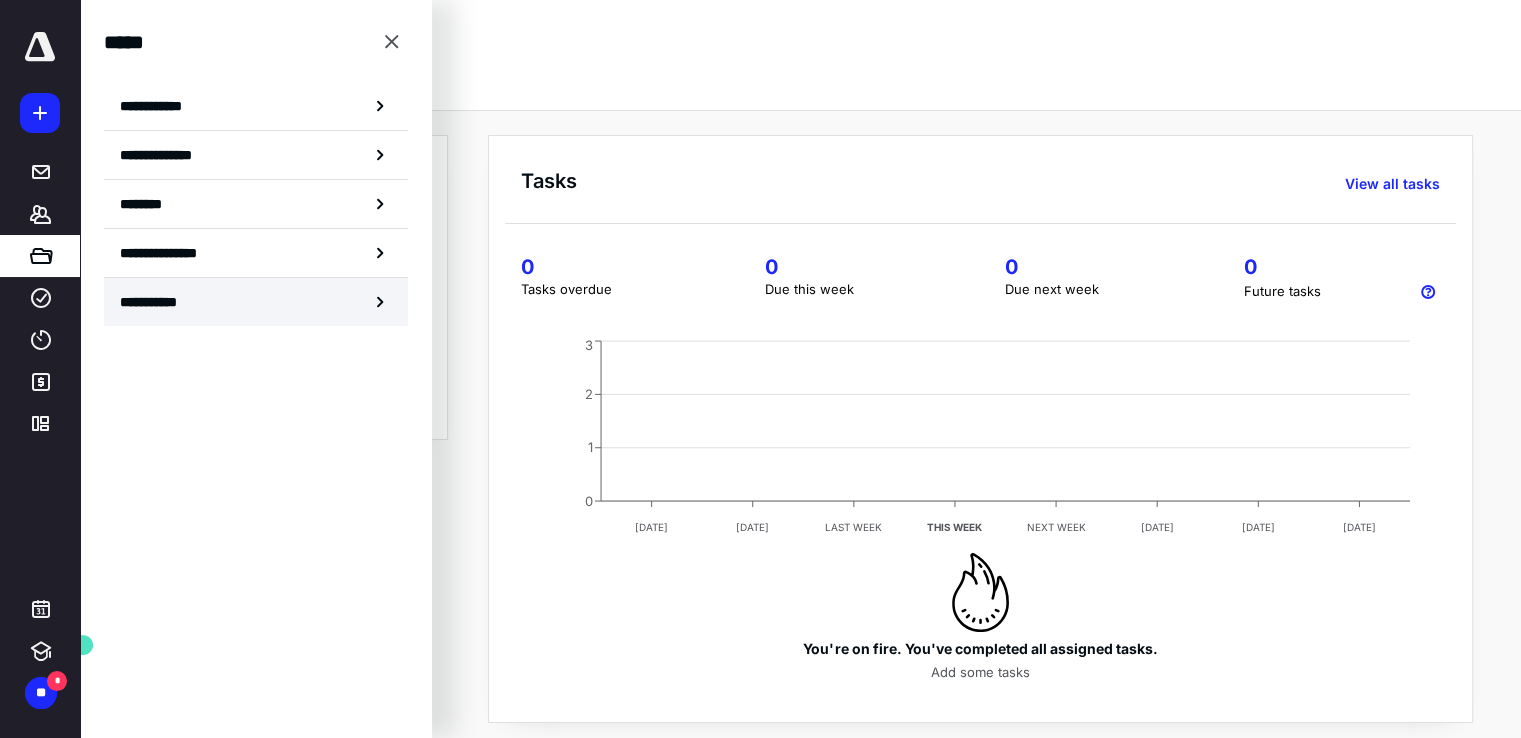 click on "**********" at bounding box center (158, 302) 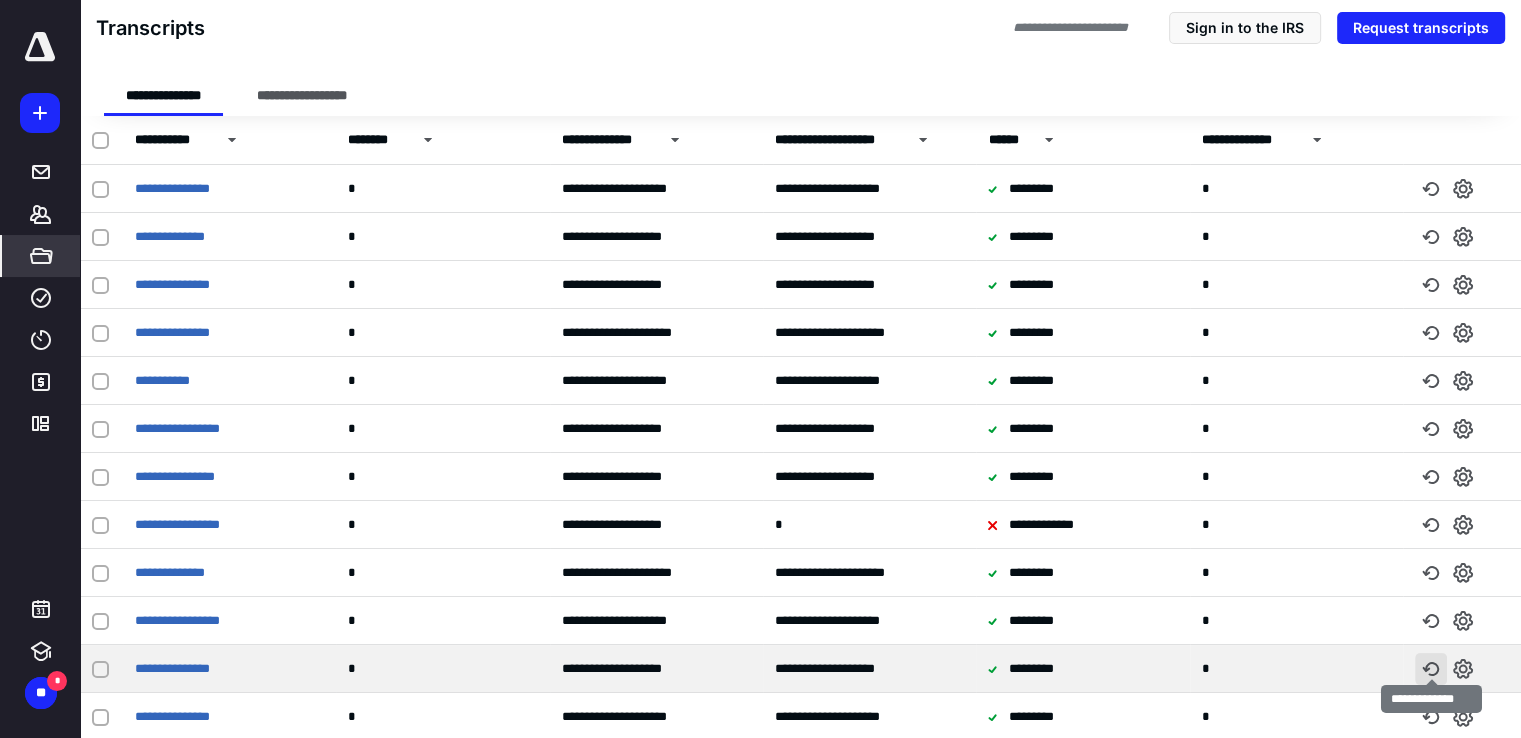 click at bounding box center [1431, 669] 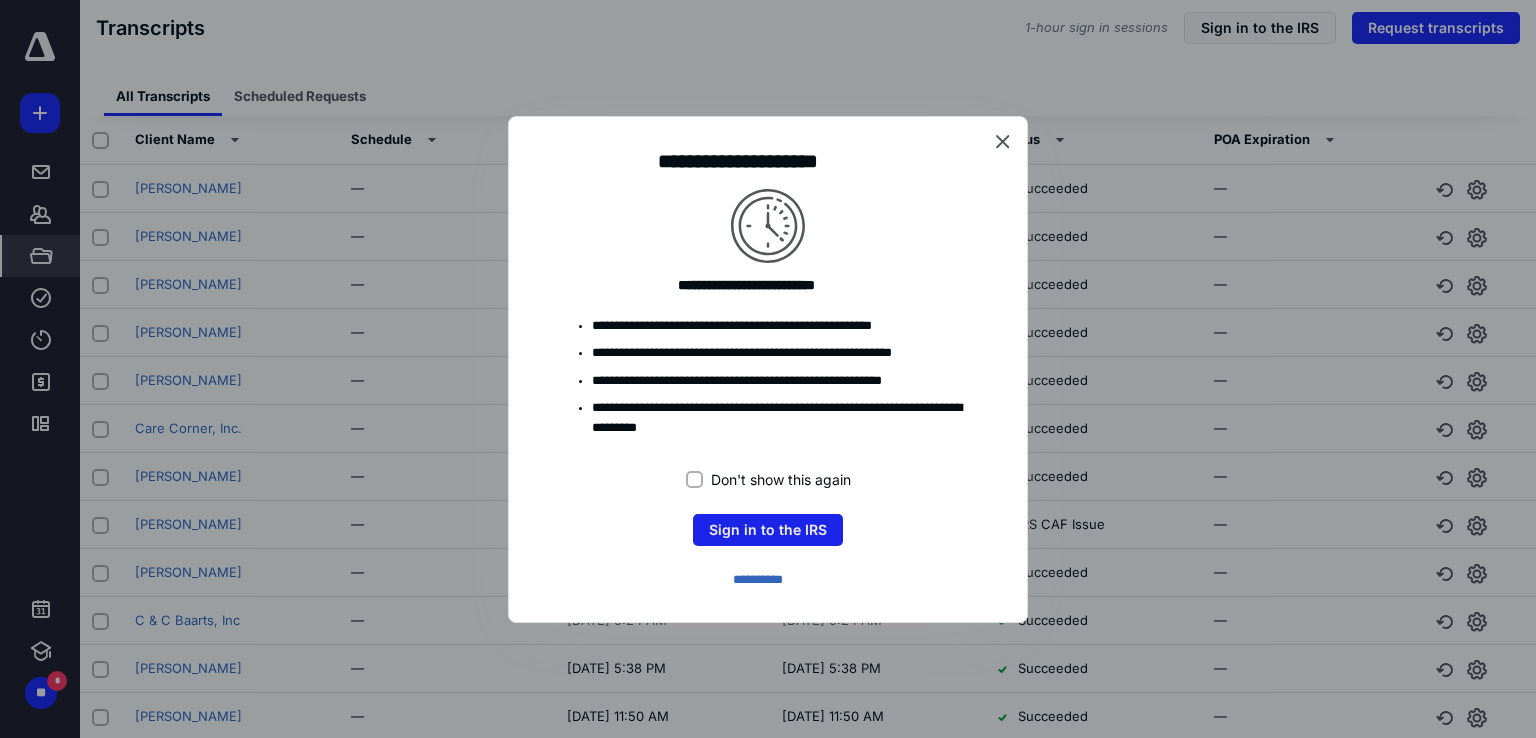 click on "Sign in to the IRS" at bounding box center [768, 530] 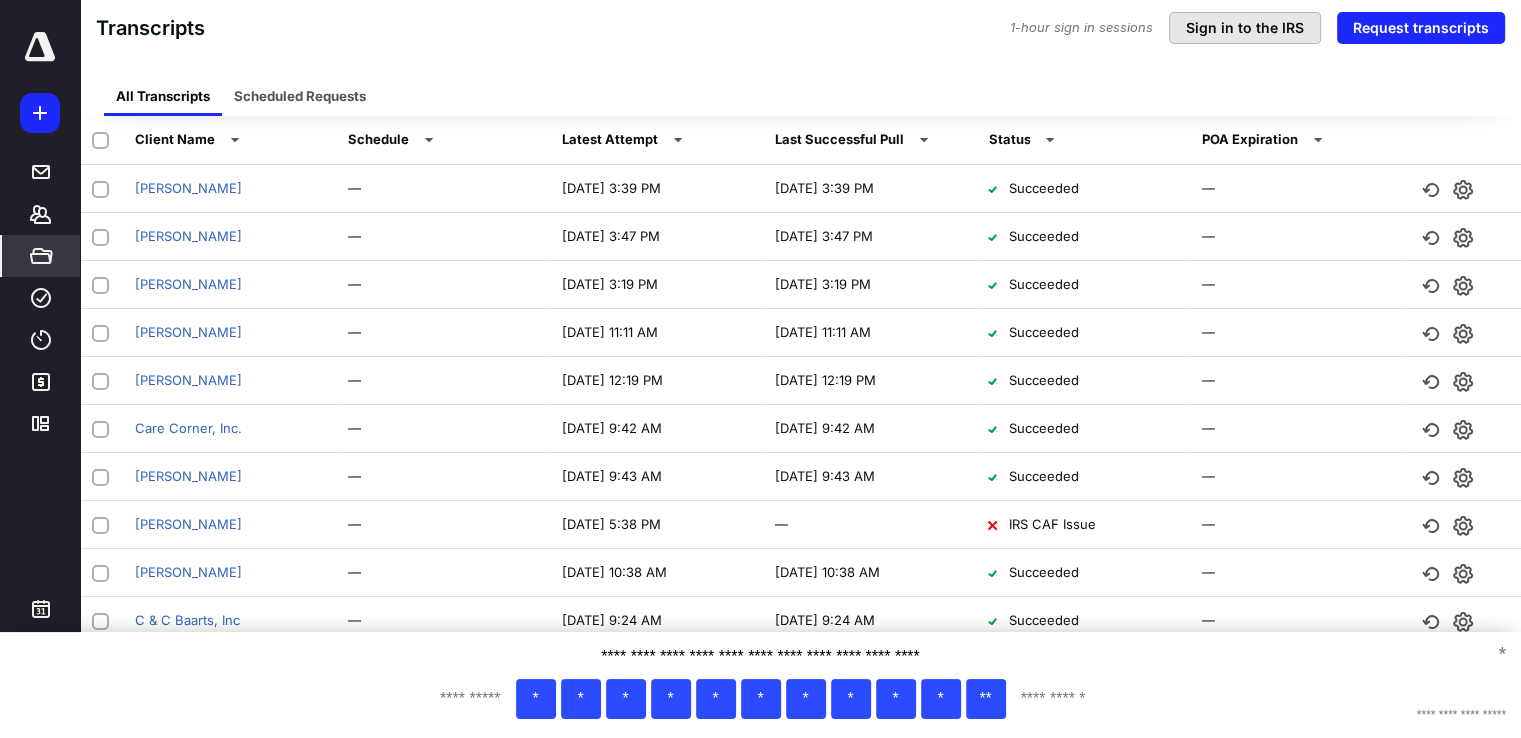 click on "Sign in to the IRS" at bounding box center (1245, 28) 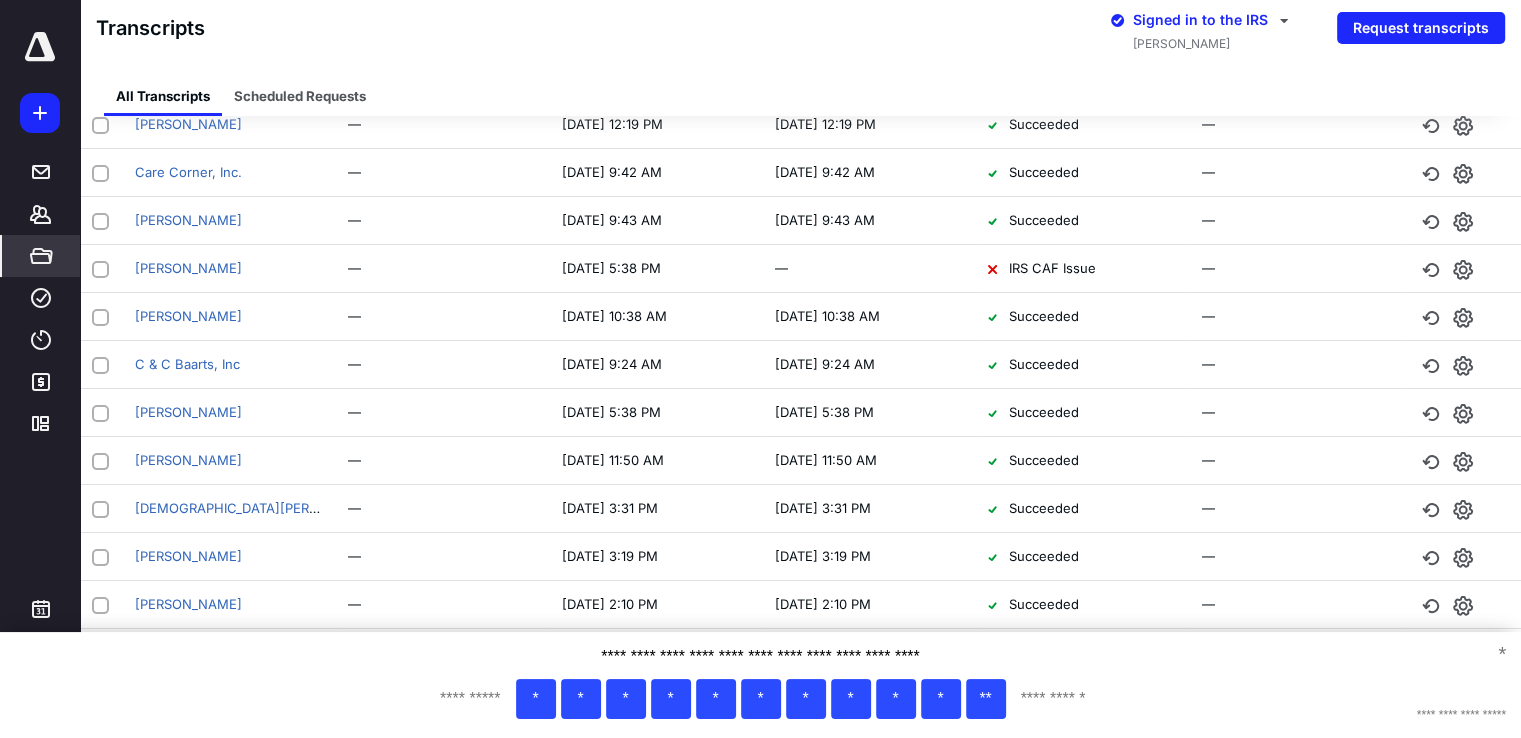 scroll, scrollTop: 285, scrollLeft: 0, axis: vertical 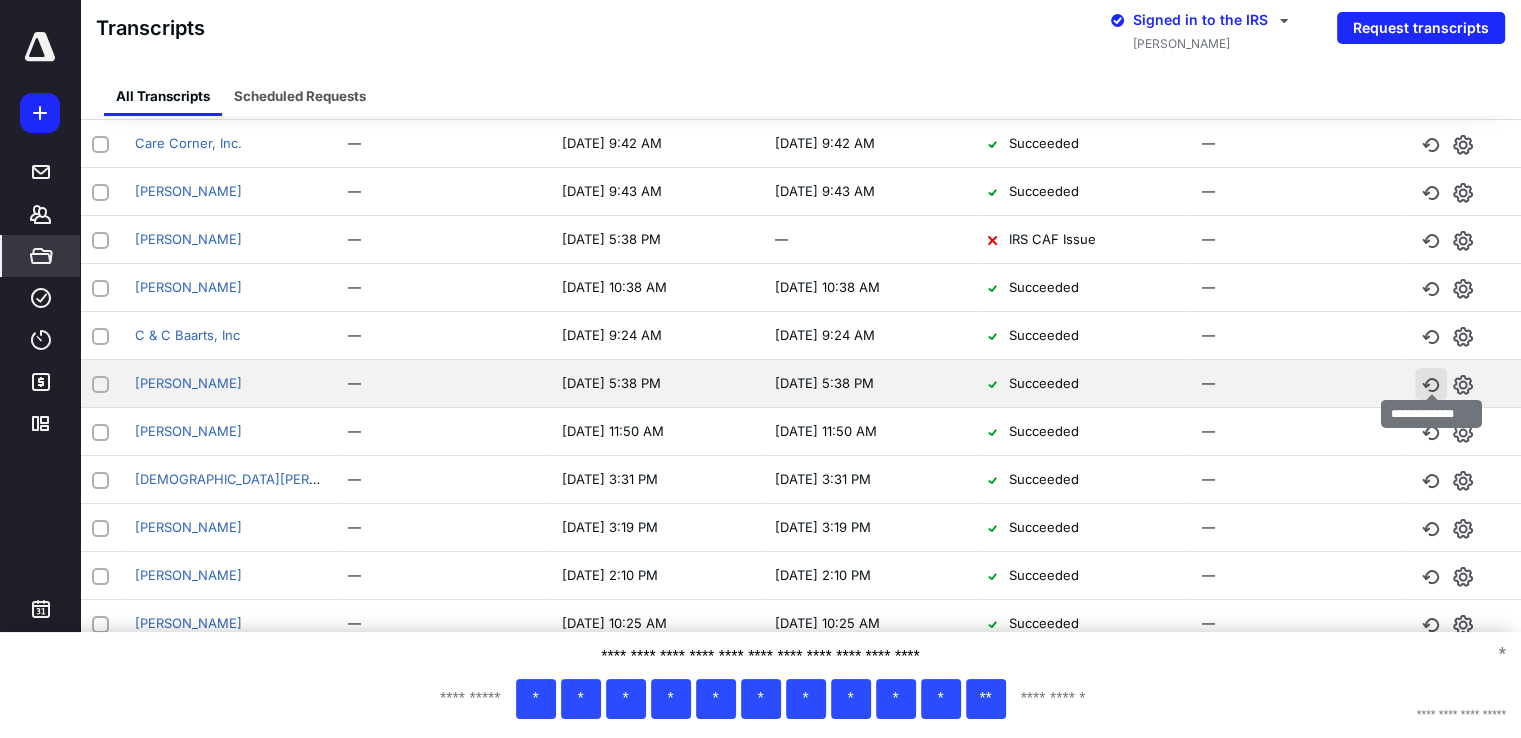 click at bounding box center (1431, 384) 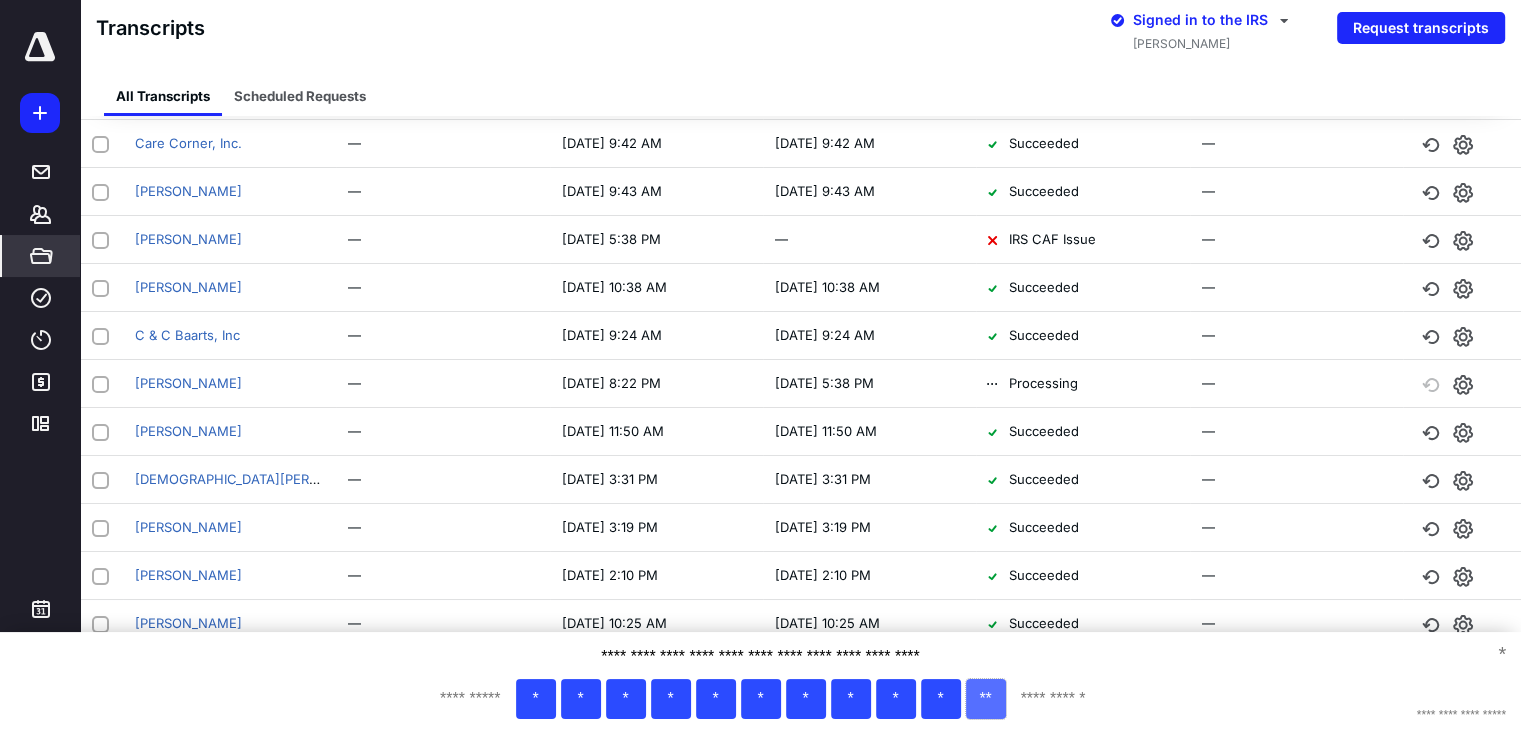 click on "**" at bounding box center [986, 699] 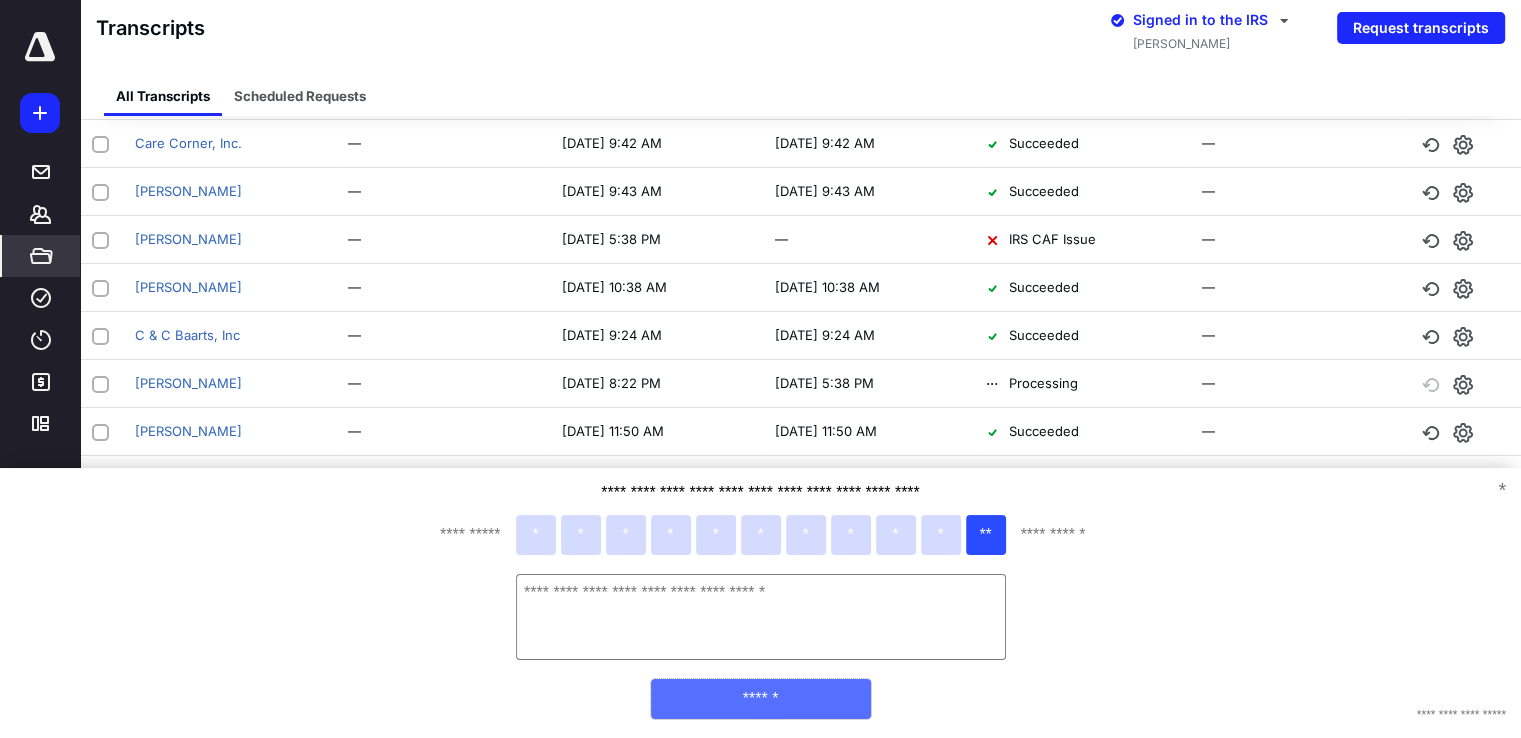 click on "******" at bounding box center (761, 699) 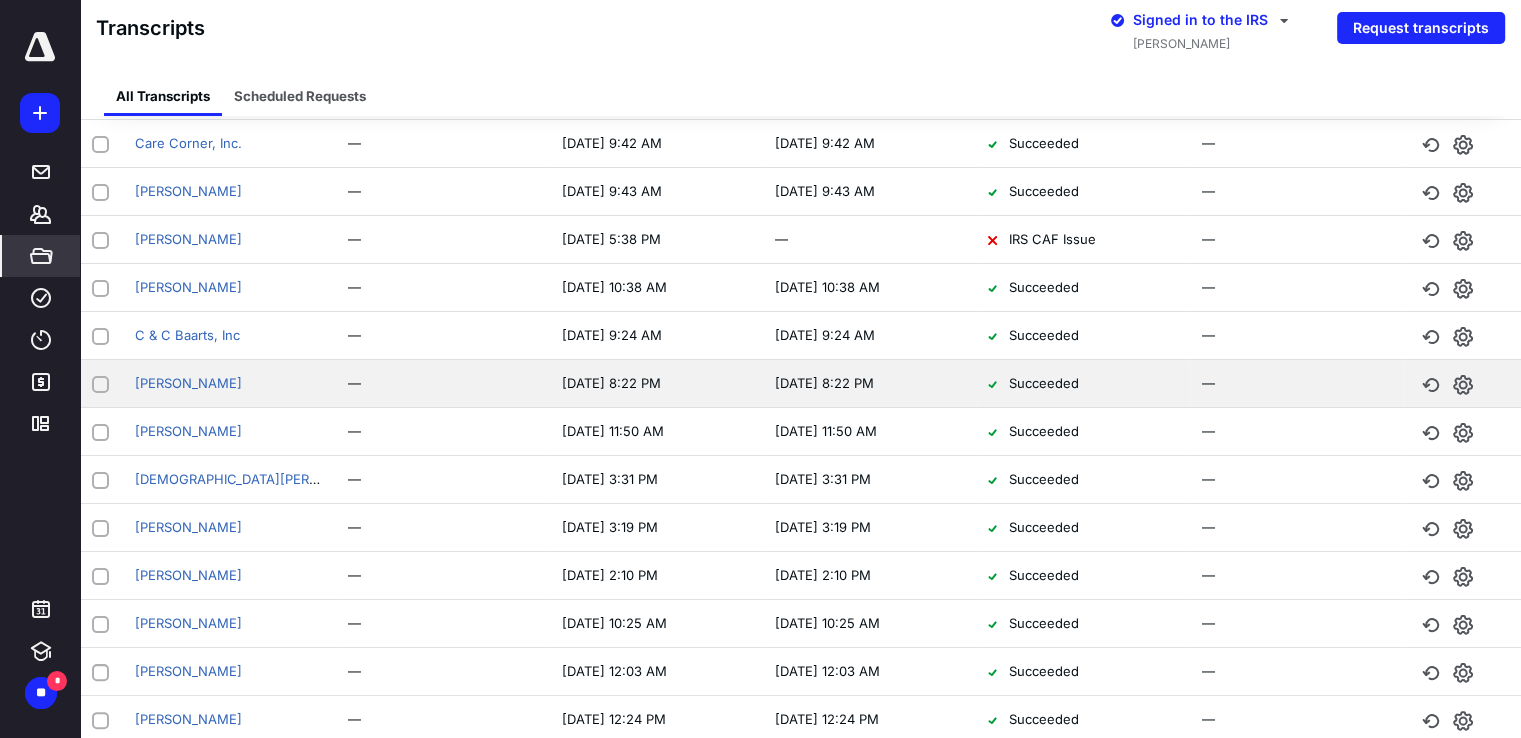 click on "Jul 13, 2025, 8:22 PM" at bounding box center (869, 384) 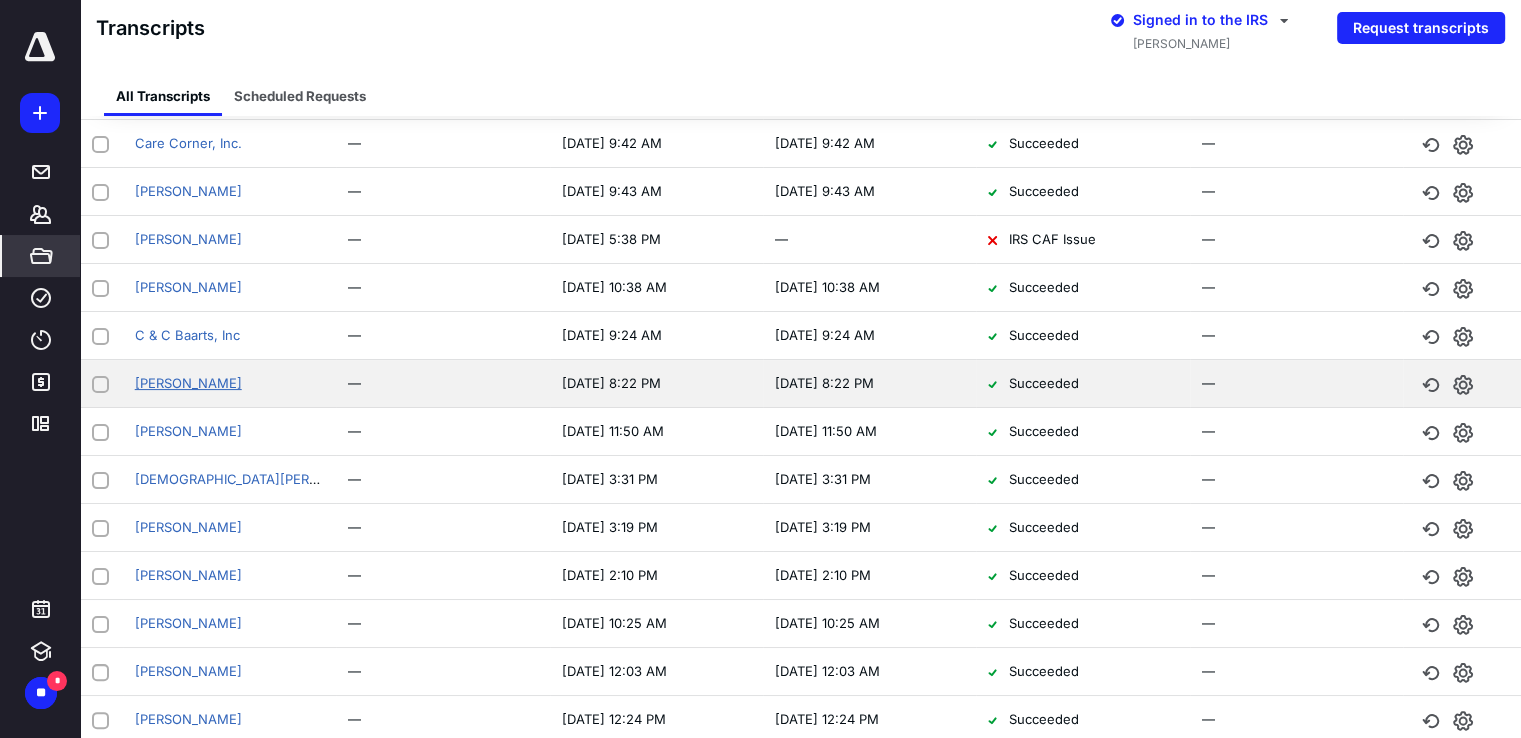 click on "Charles Cantale" at bounding box center (188, 383) 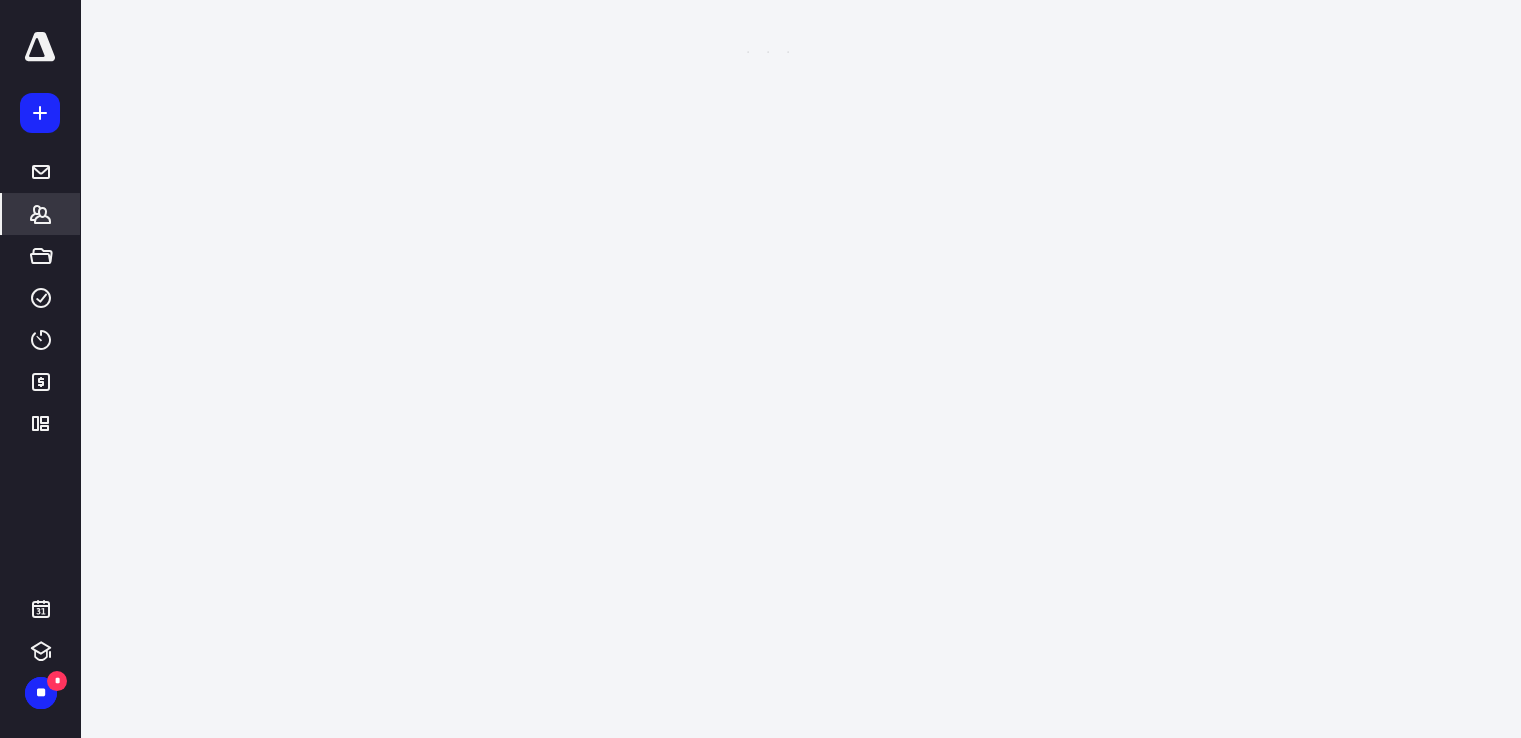 scroll, scrollTop: 0, scrollLeft: 0, axis: both 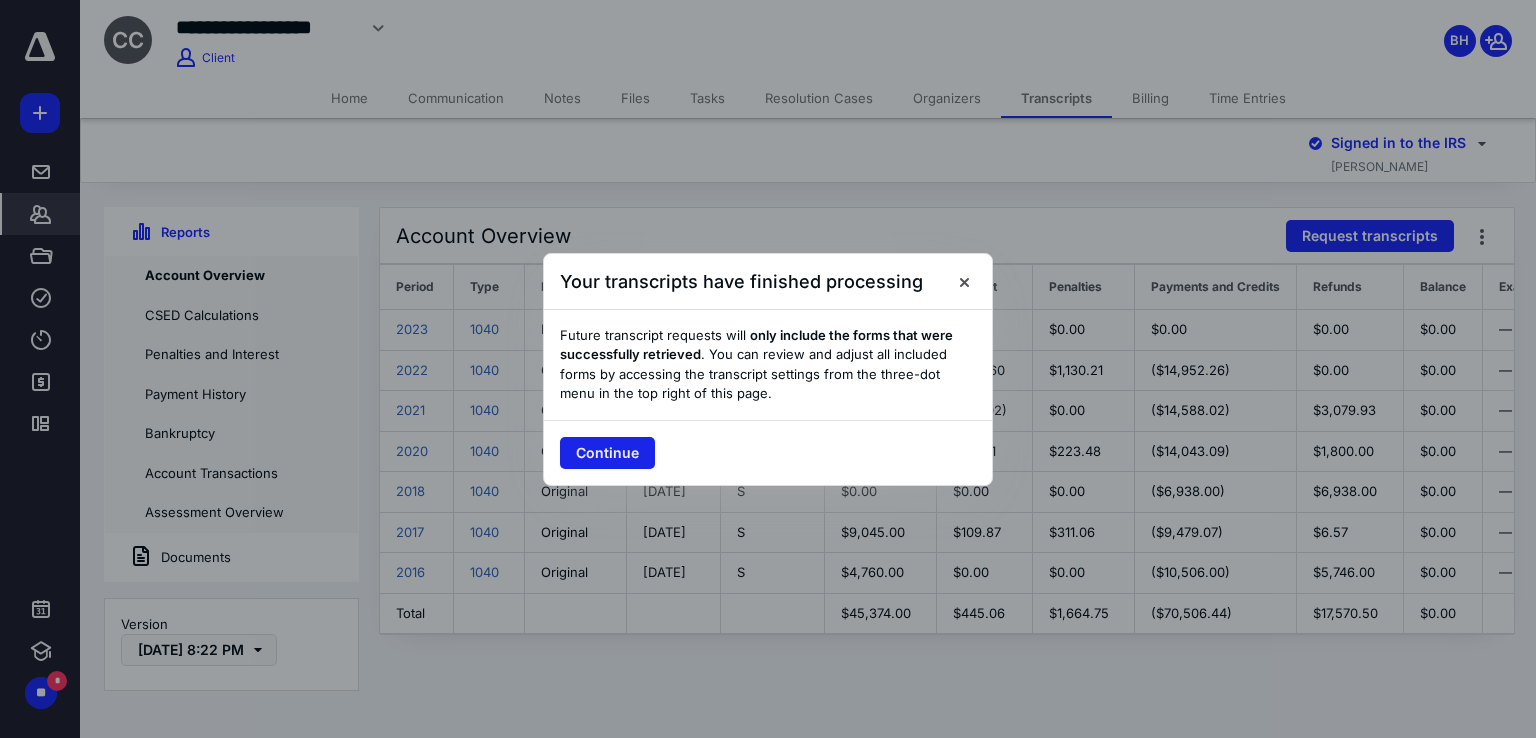 click on "Continue" at bounding box center (607, 453) 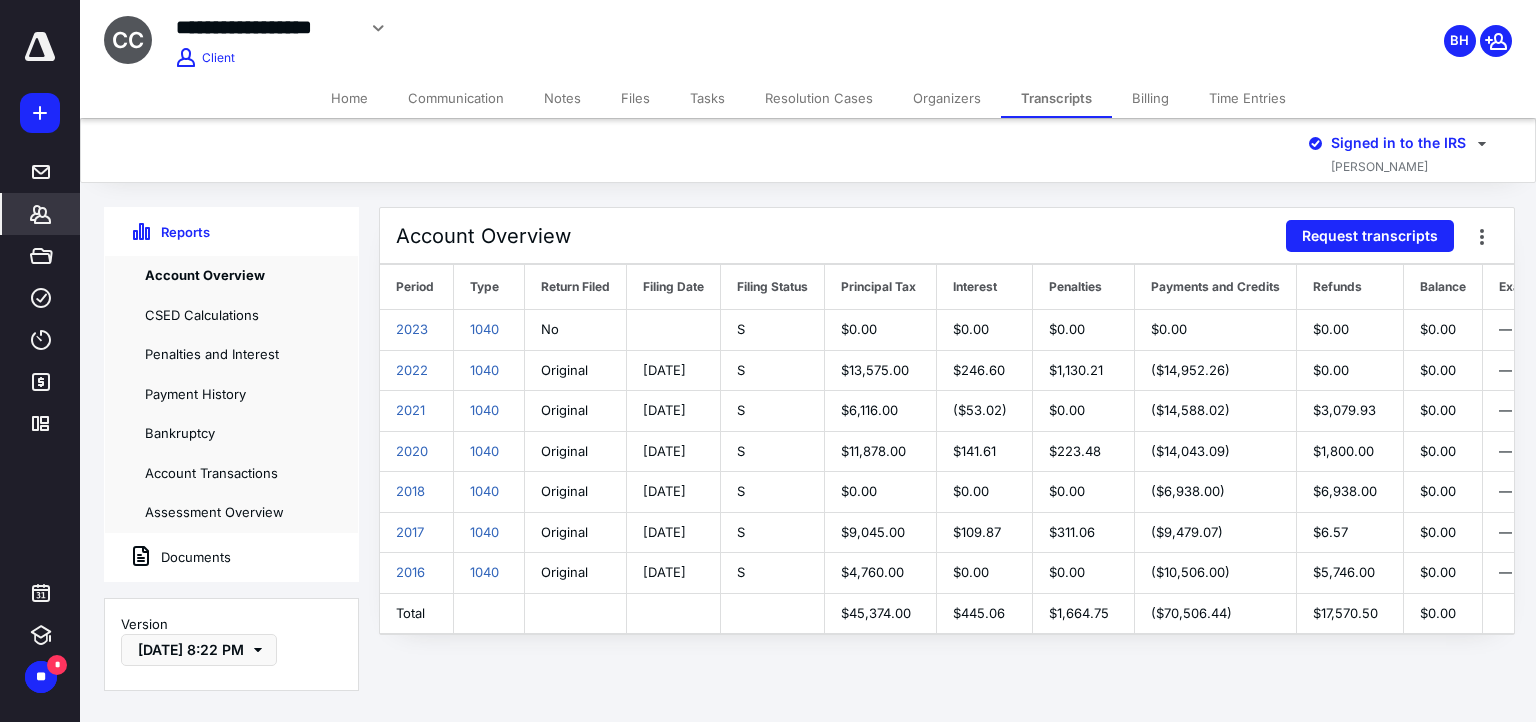 click on "Documents" at bounding box center [231, 557] 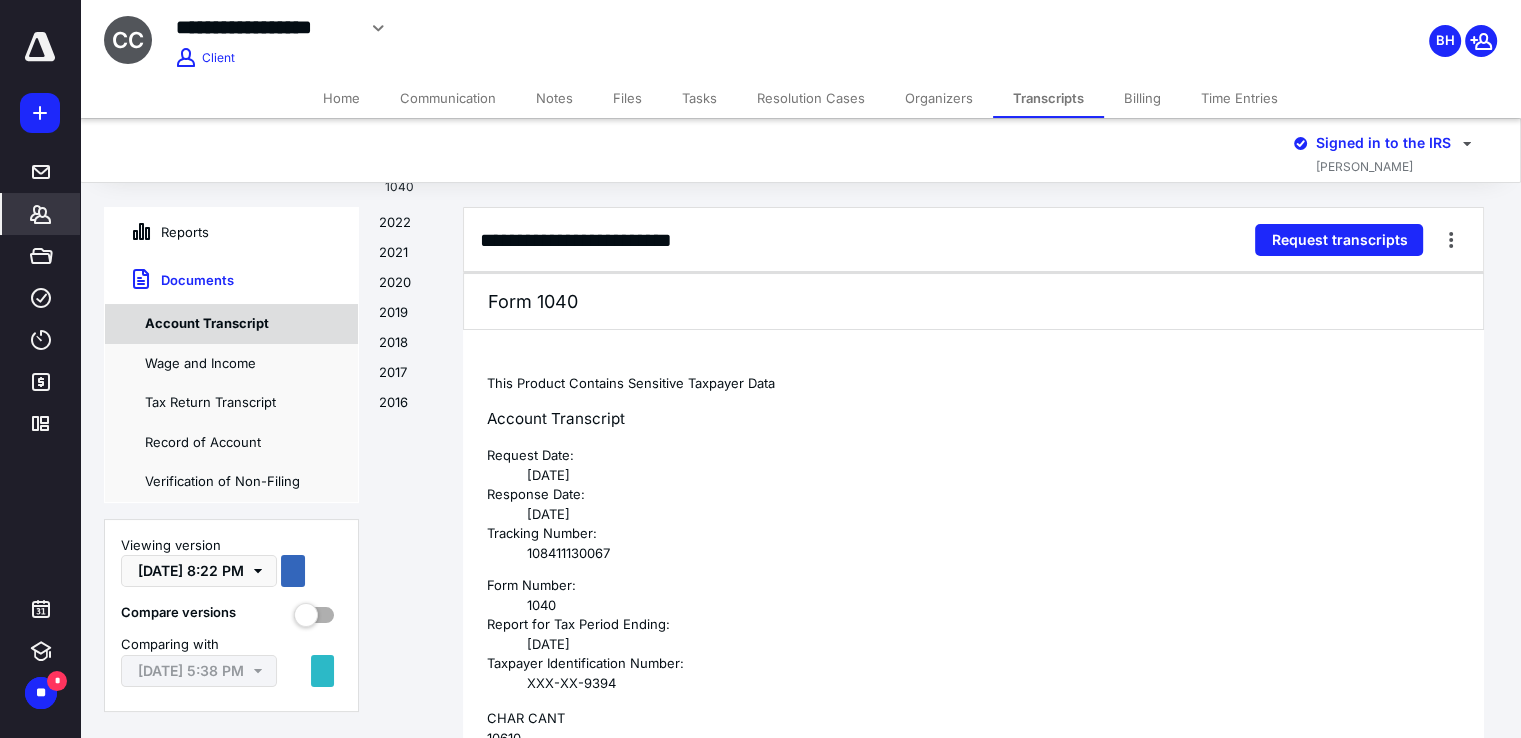 click on "Account Transcript" at bounding box center [231, 324] 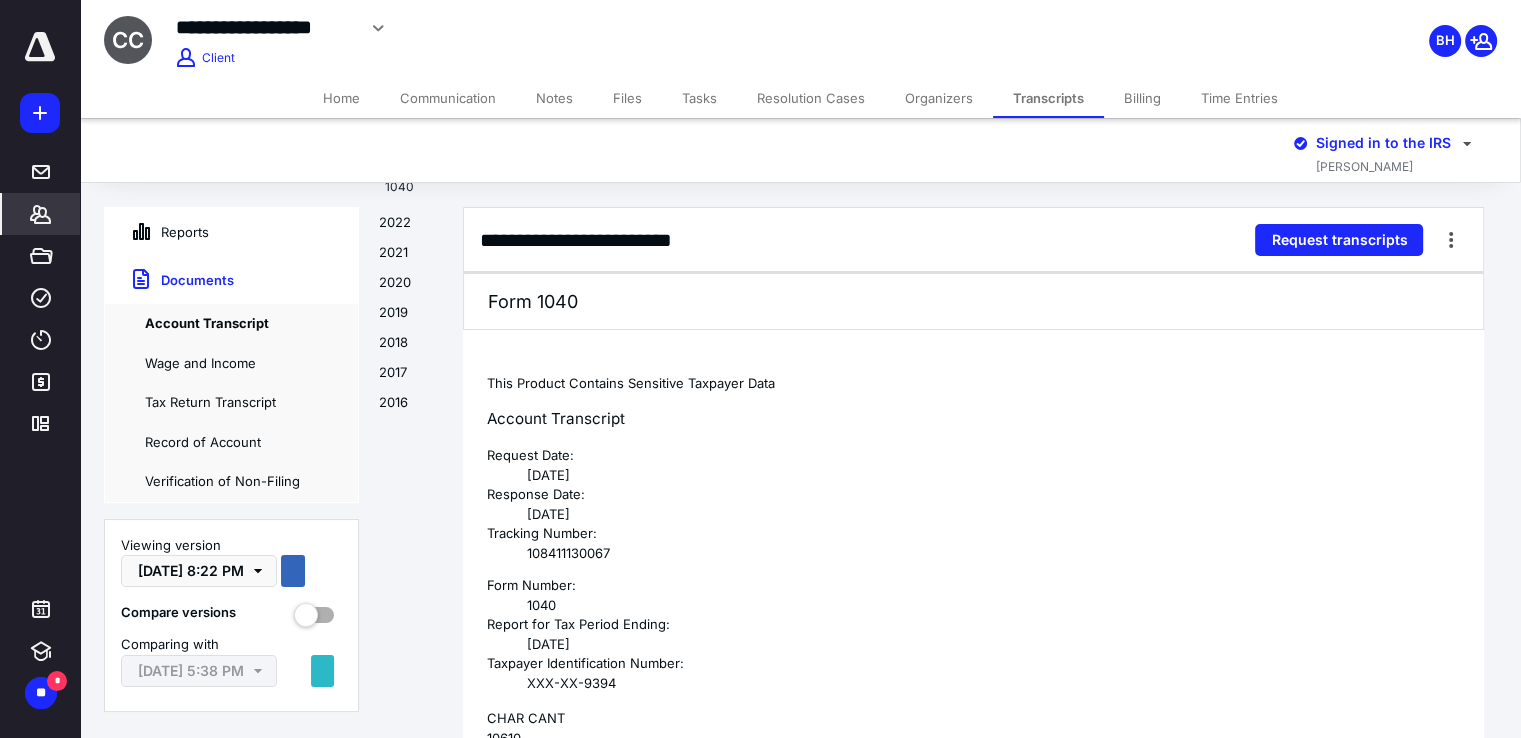 click on "Documents" at bounding box center (169, 280) 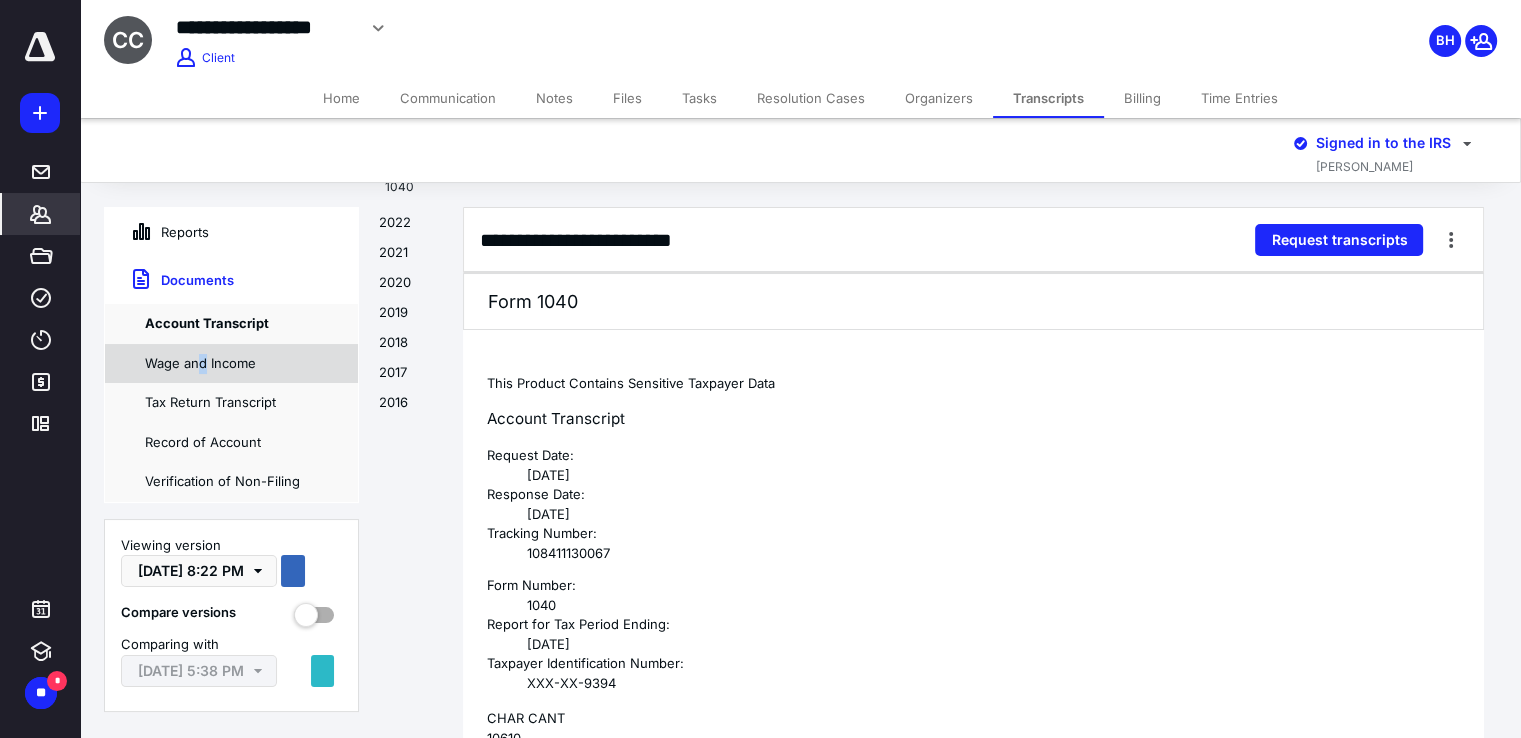 click on "Wage and Income" at bounding box center [231, 364] 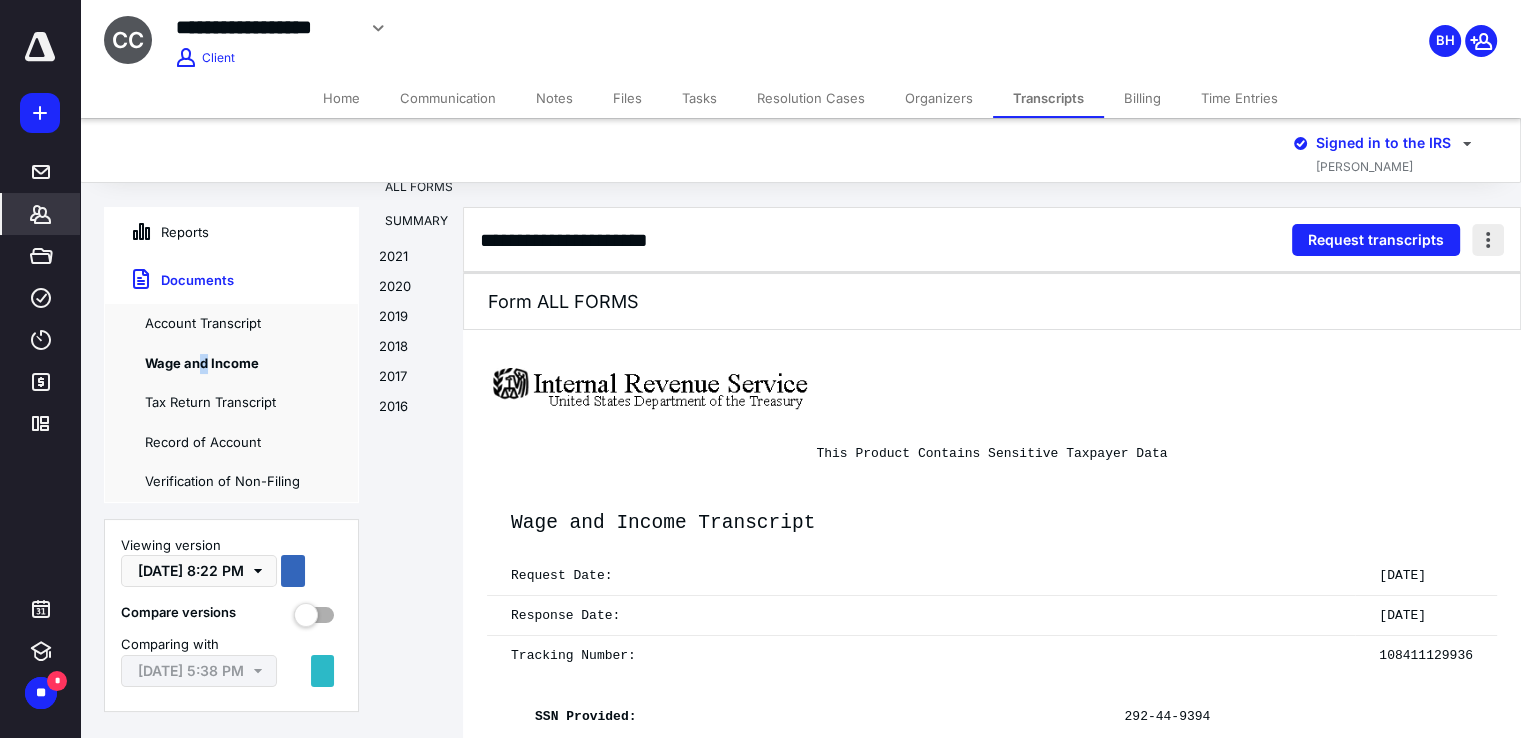 click at bounding box center (1488, 240) 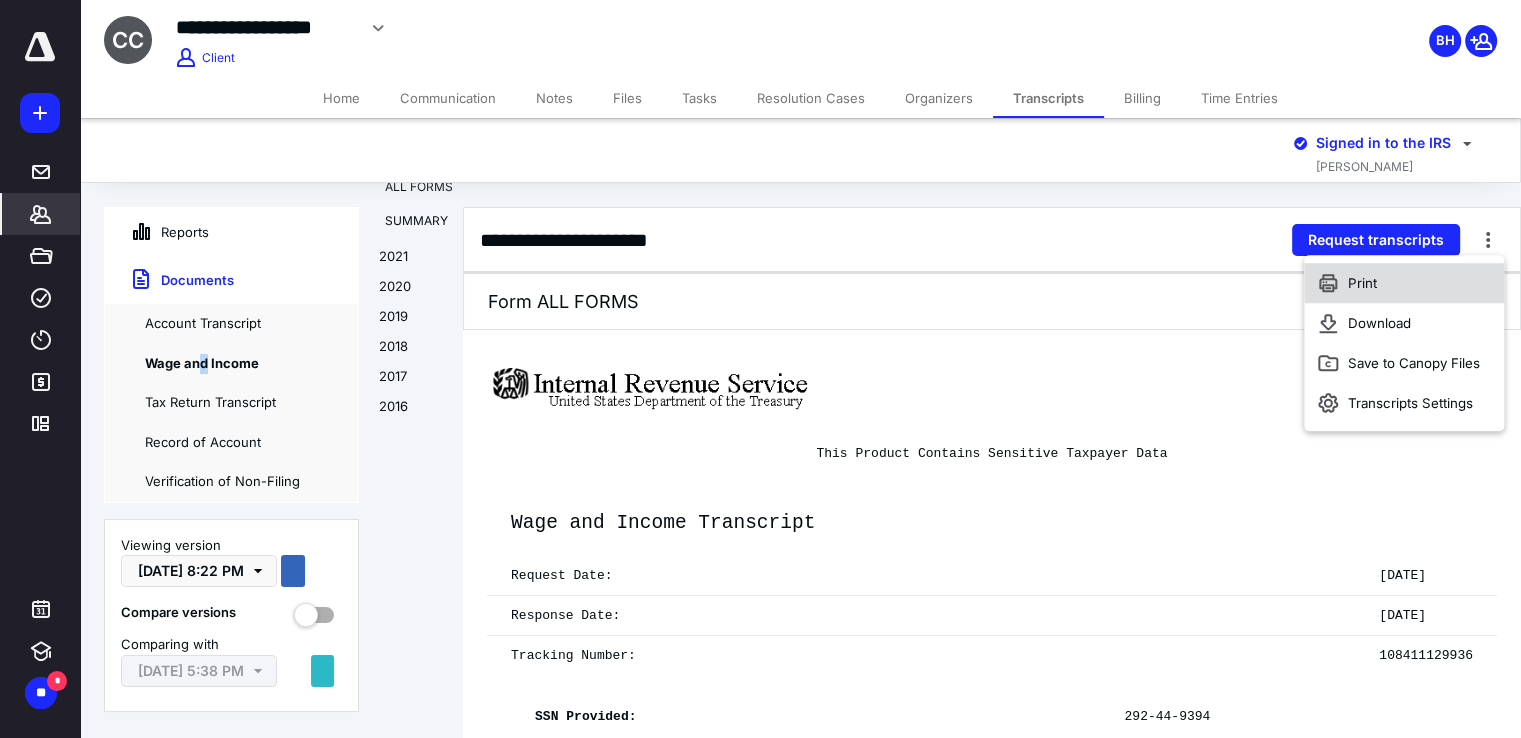 click on "Print" at bounding box center (1404, 283) 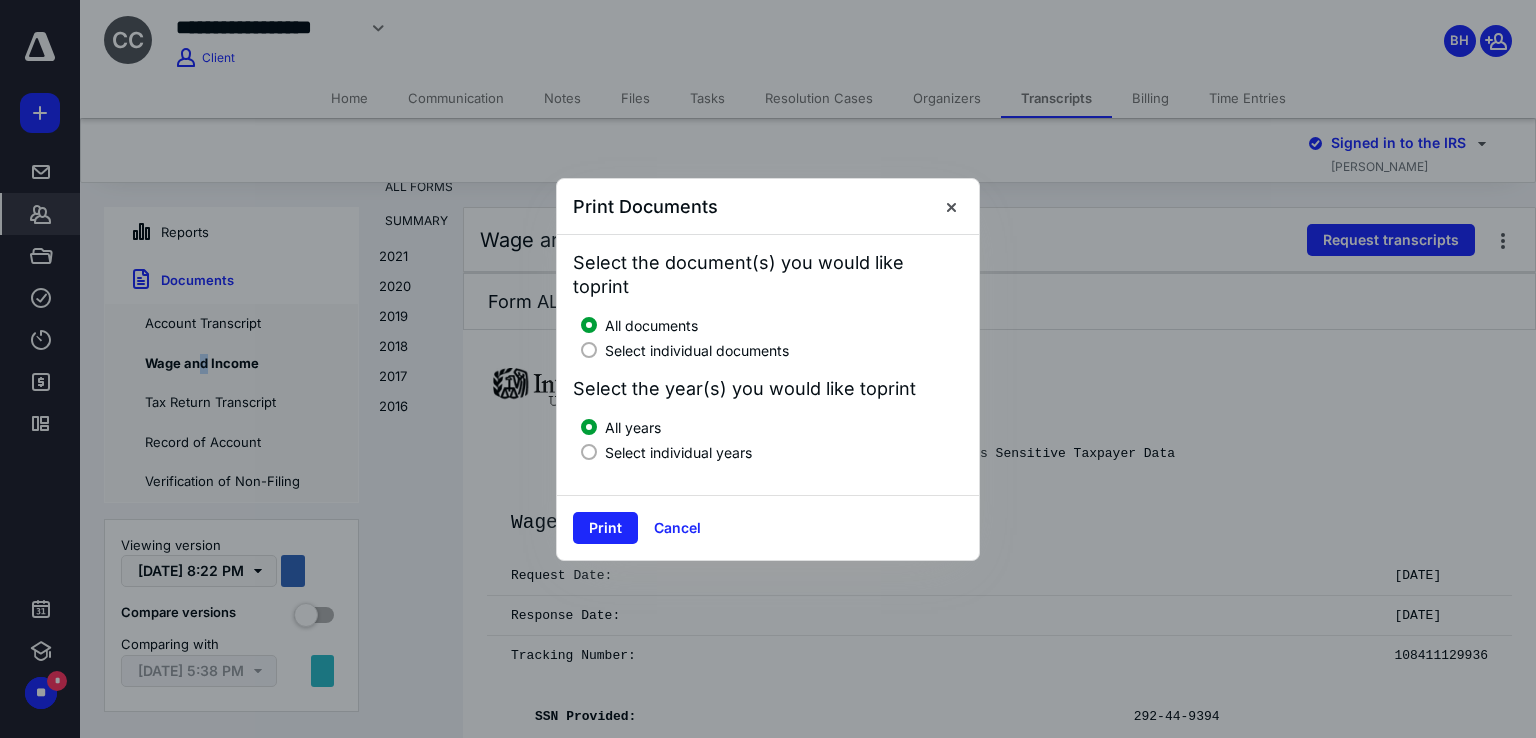 click at bounding box center [589, 452] 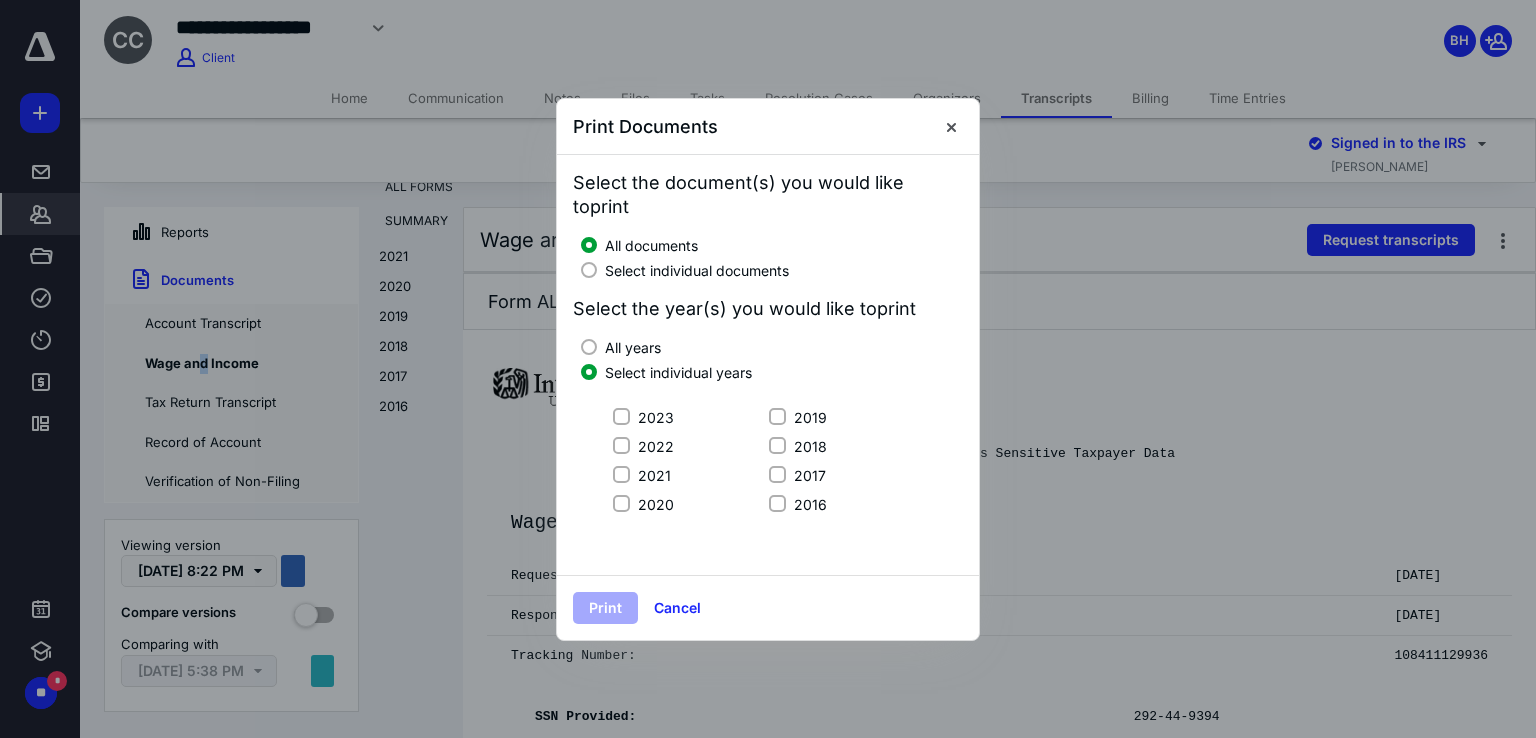 drag, startPoint x: 617, startPoint y: 403, endPoint x: 623, endPoint y: 417, distance: 15.231546 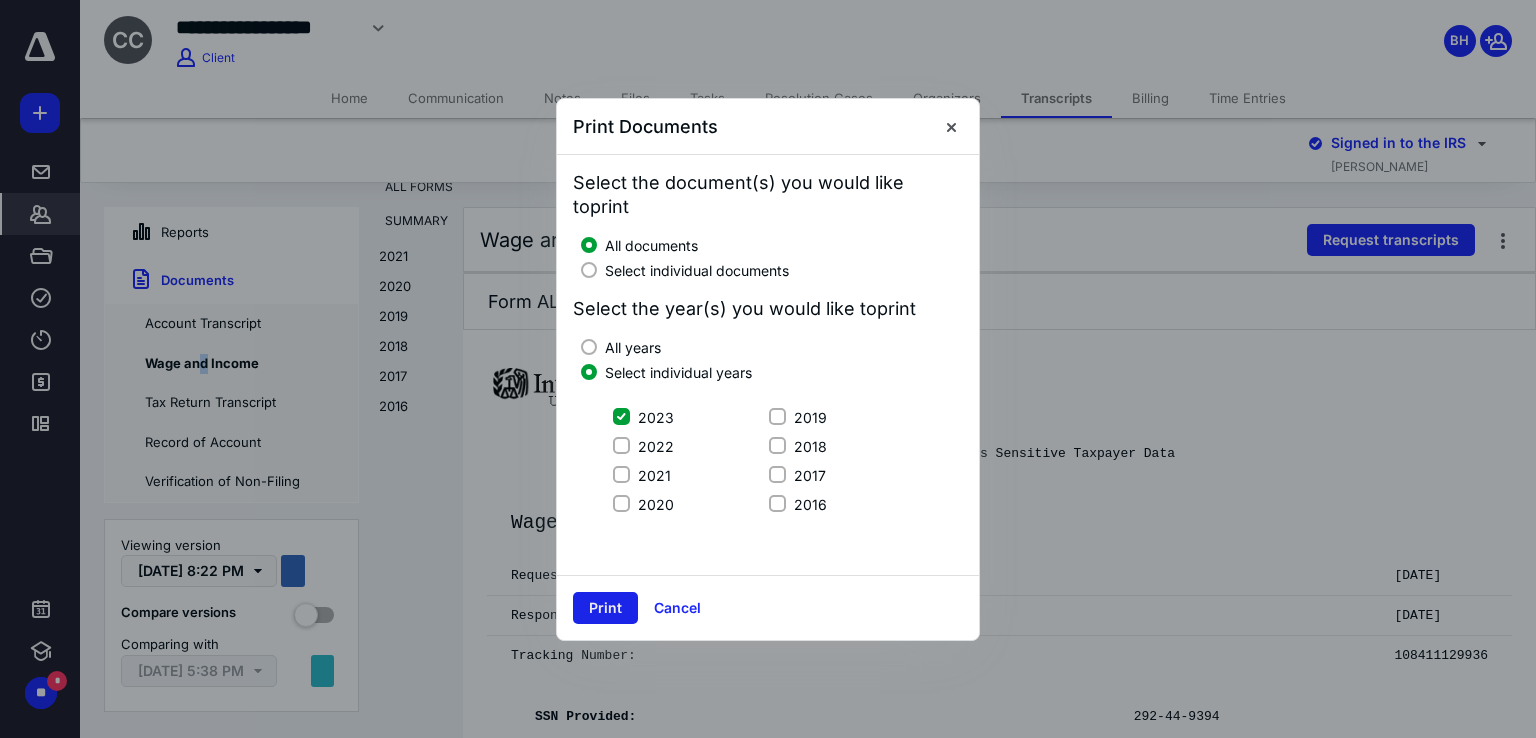 click on "Print" at bounding box center [605, 608] 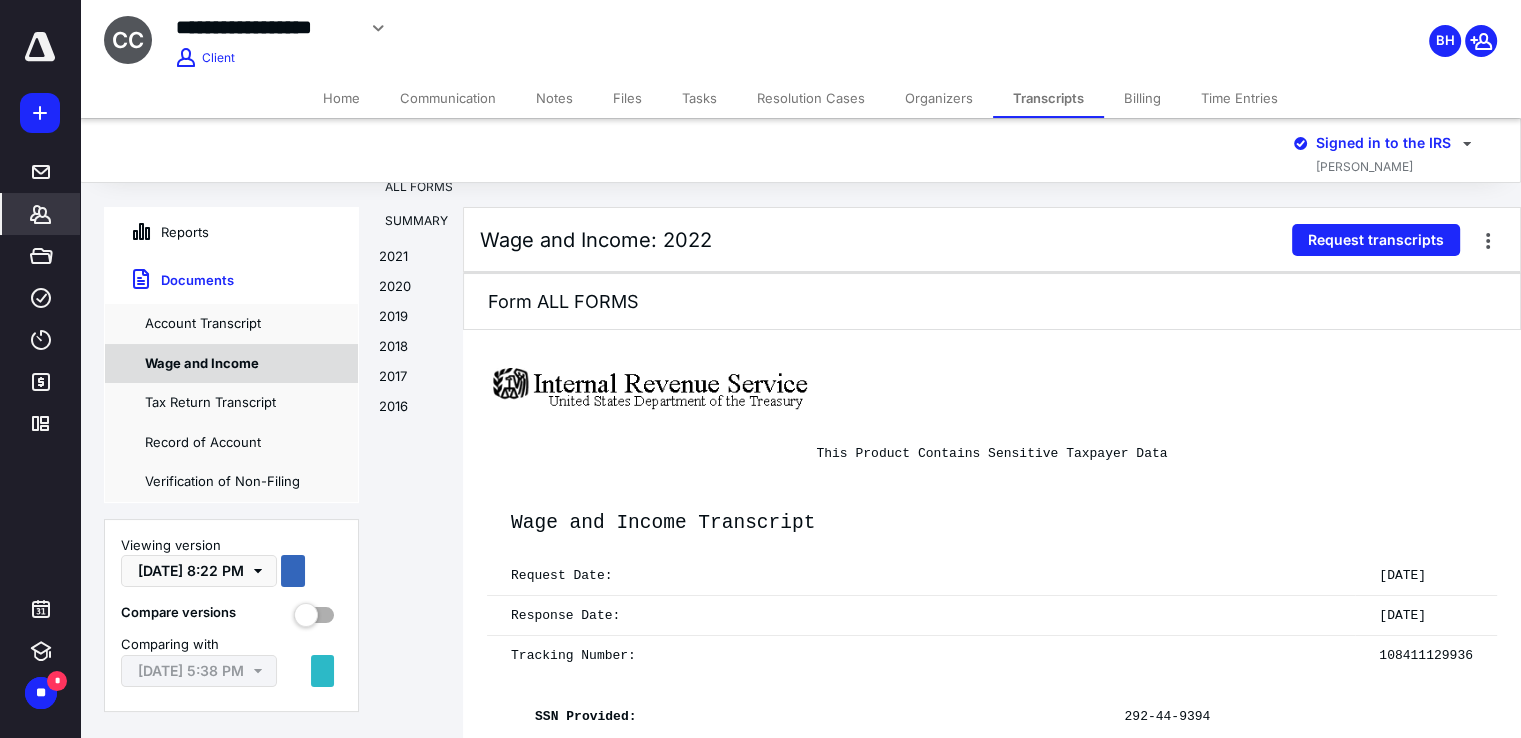 click on "Wage and Income" at bounding box center (231, 364) 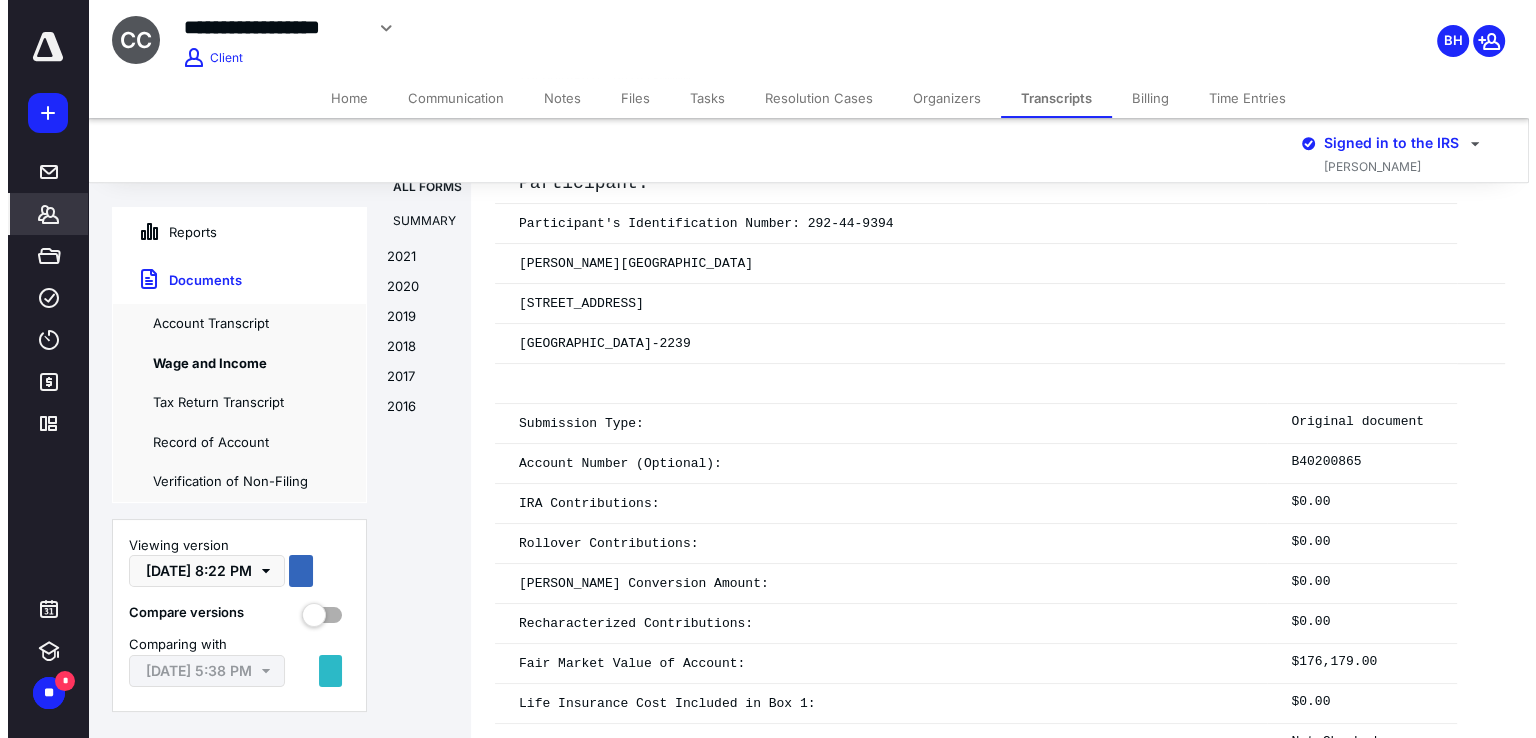 scroll, scrollTop: 0, scrollLeft: 0, axis: both 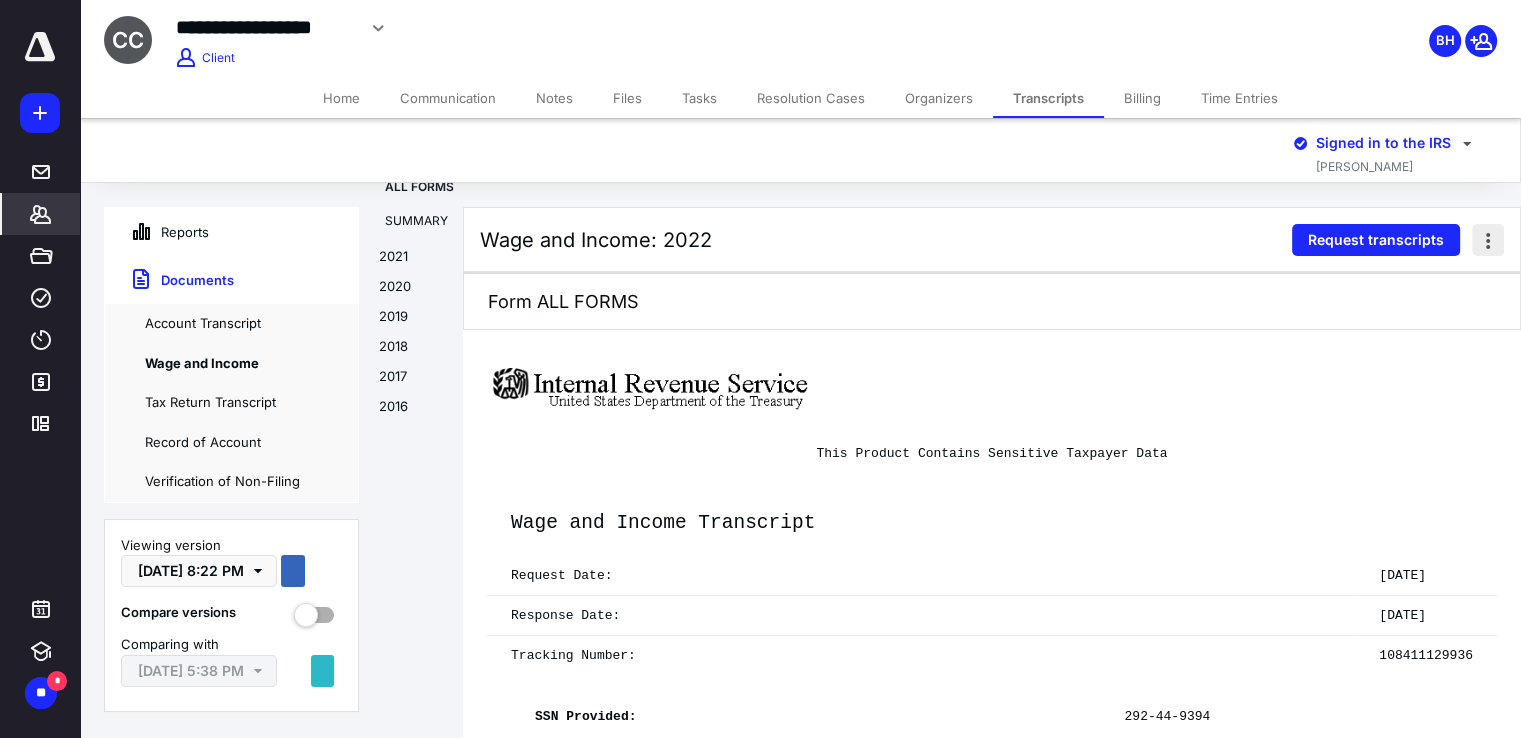 click at bounding box center (1488, 240) 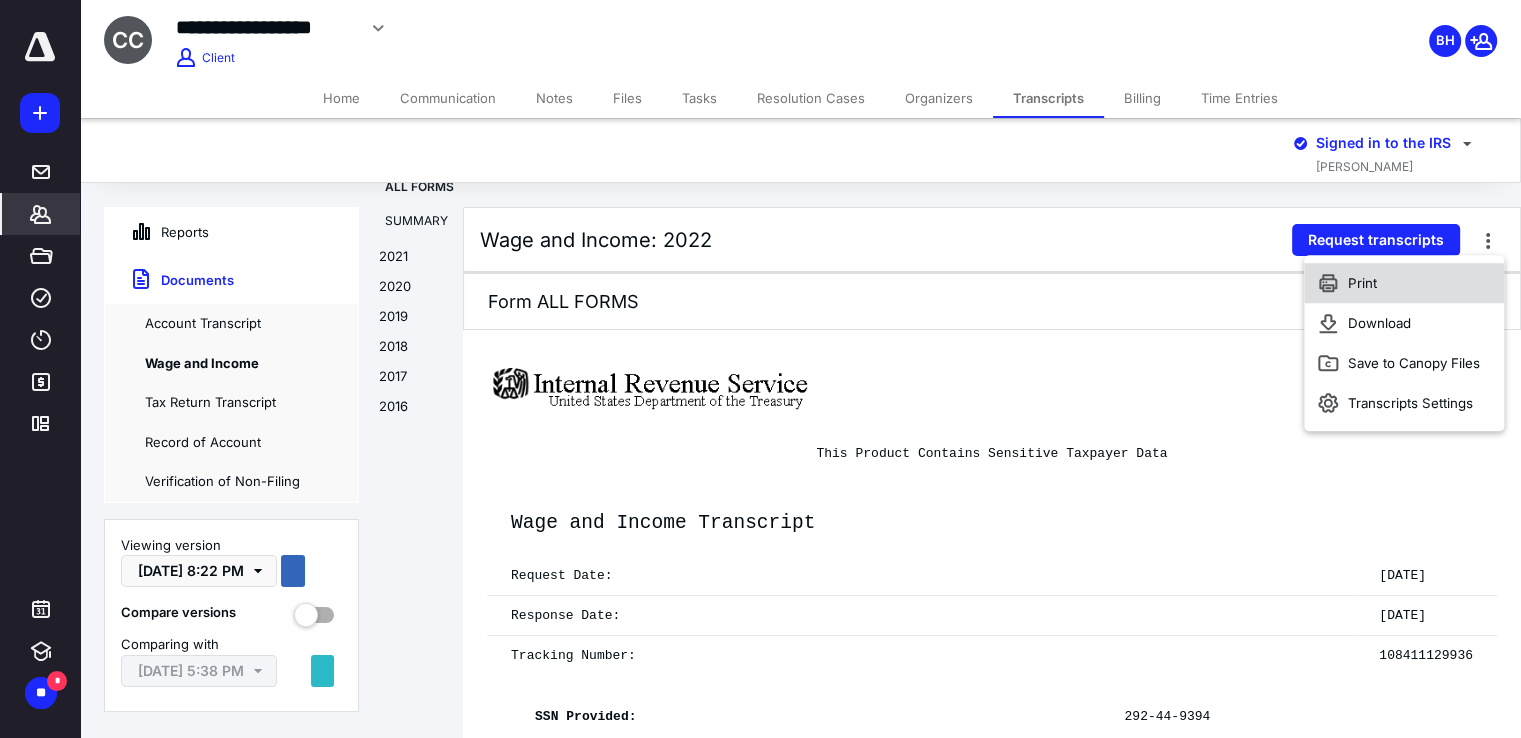 click on "Print" at bounding box center (1404, 283) 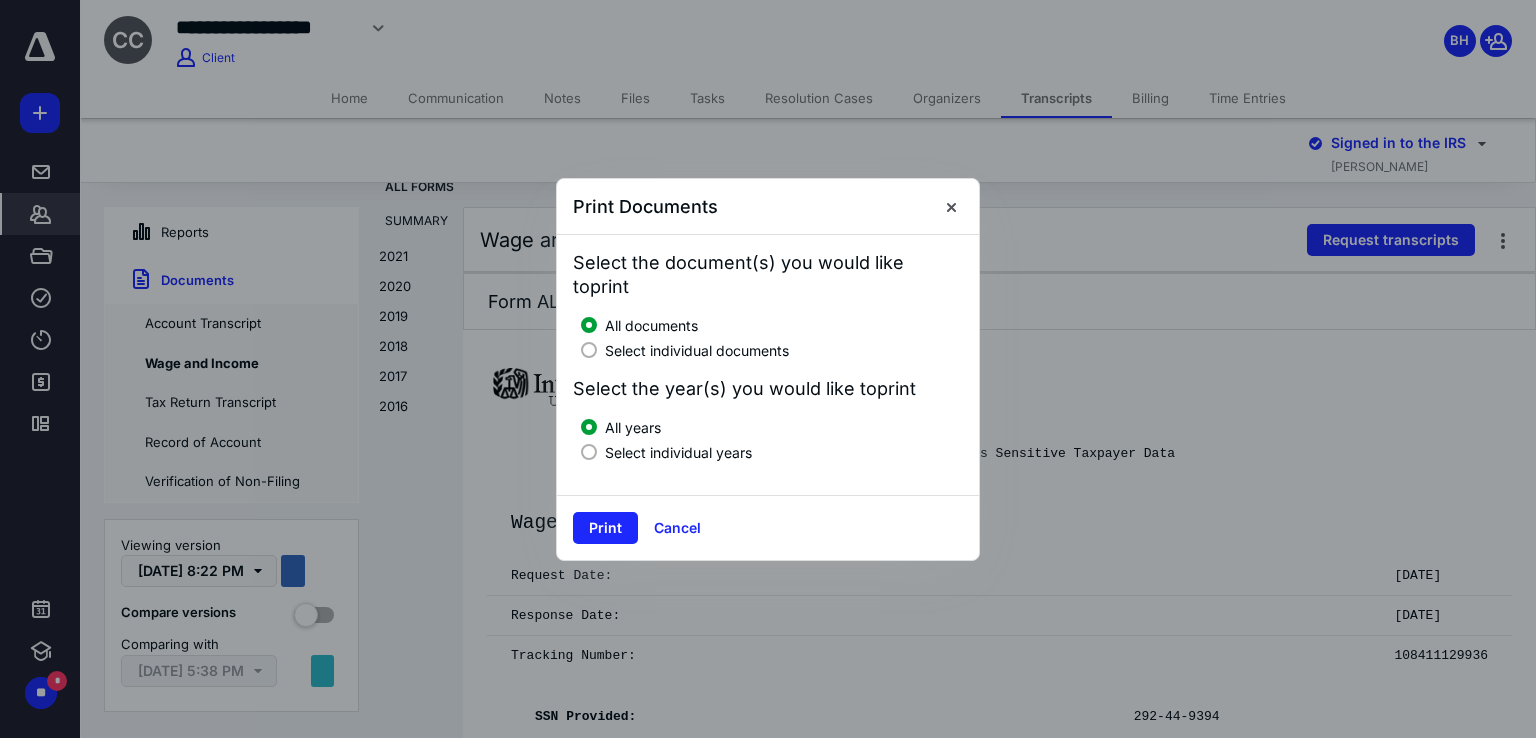 drag, startPoint x: 587, startPoint y: 336, endPoint x: 594, endPoint y: 345, distance: 11.401754 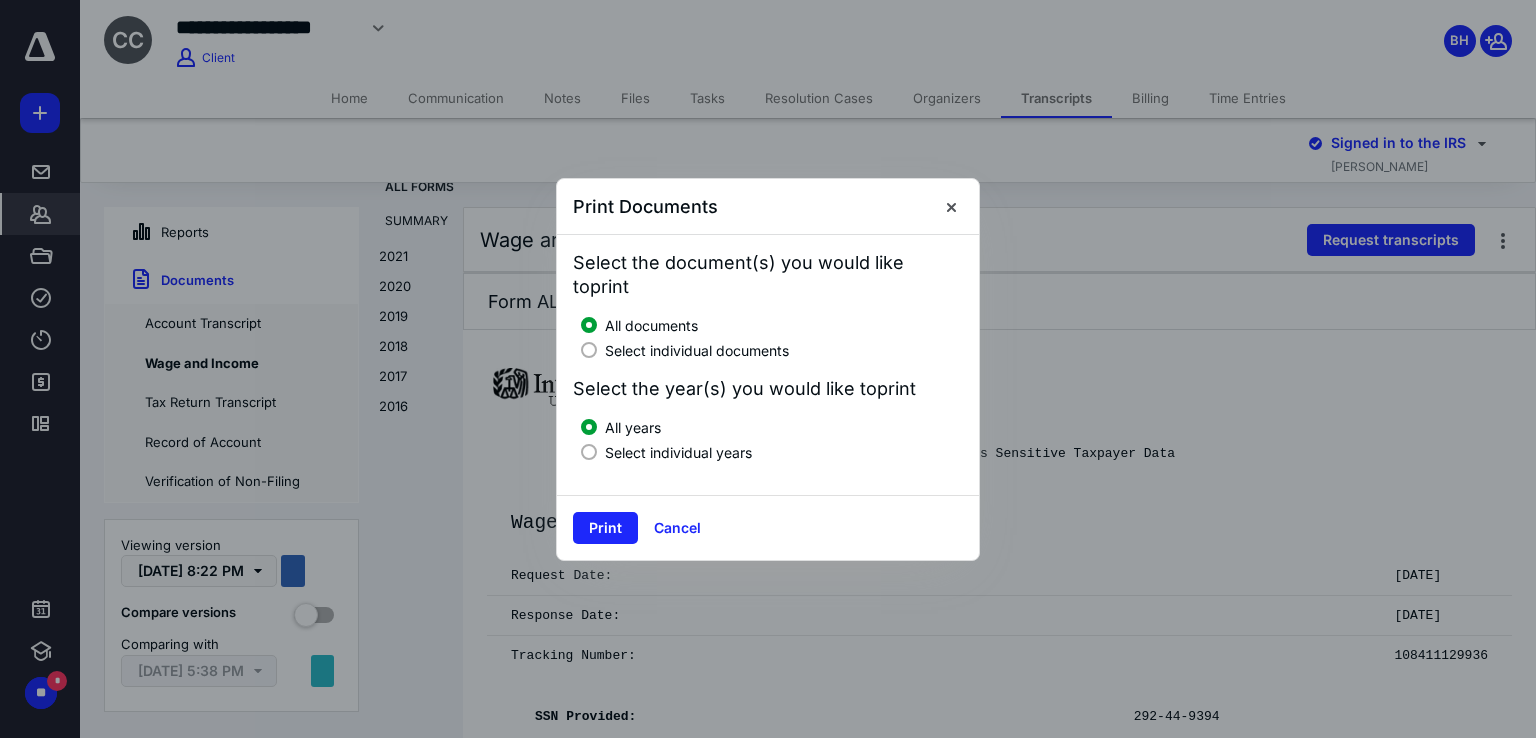 click on "Select individual documents" at bounding box center (772, 348) 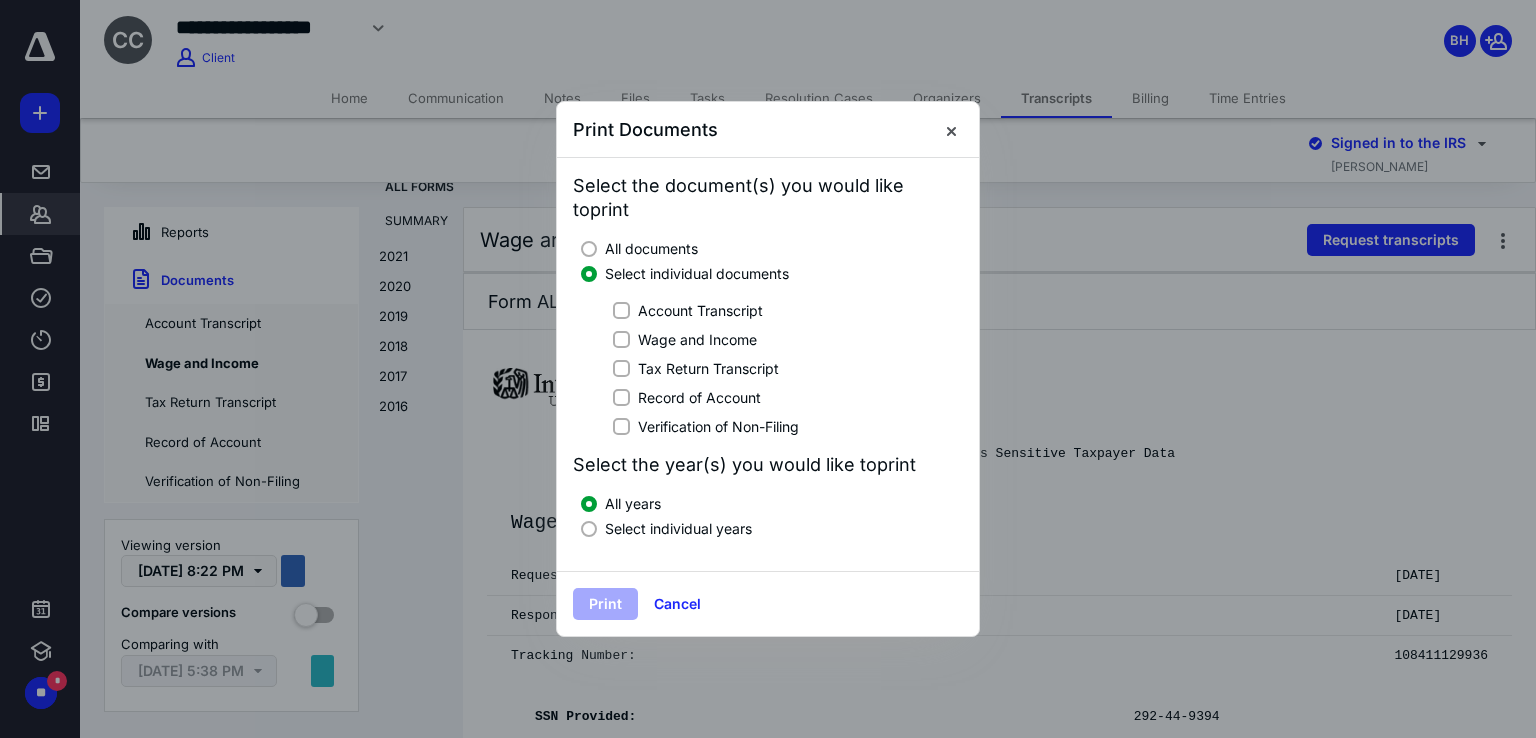 click 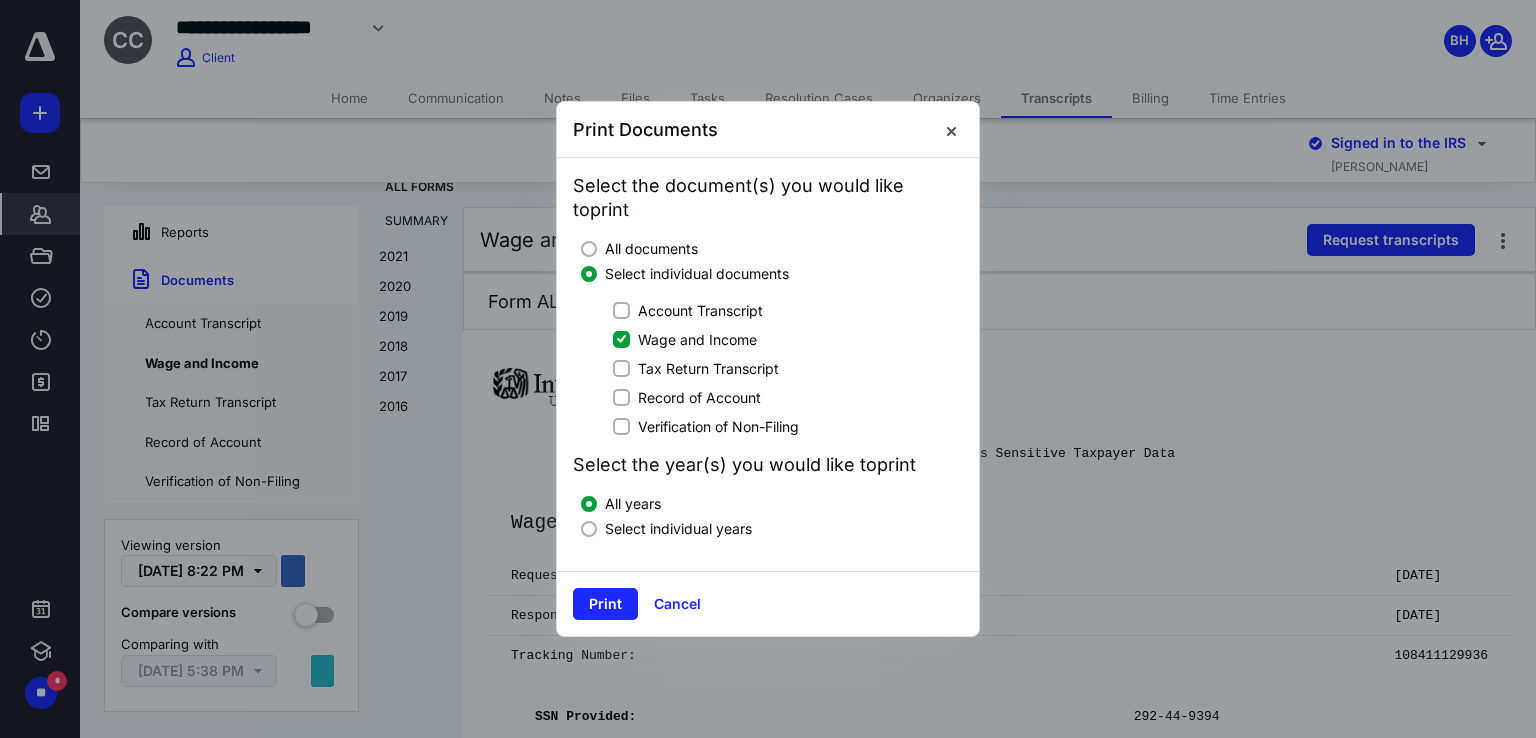 click 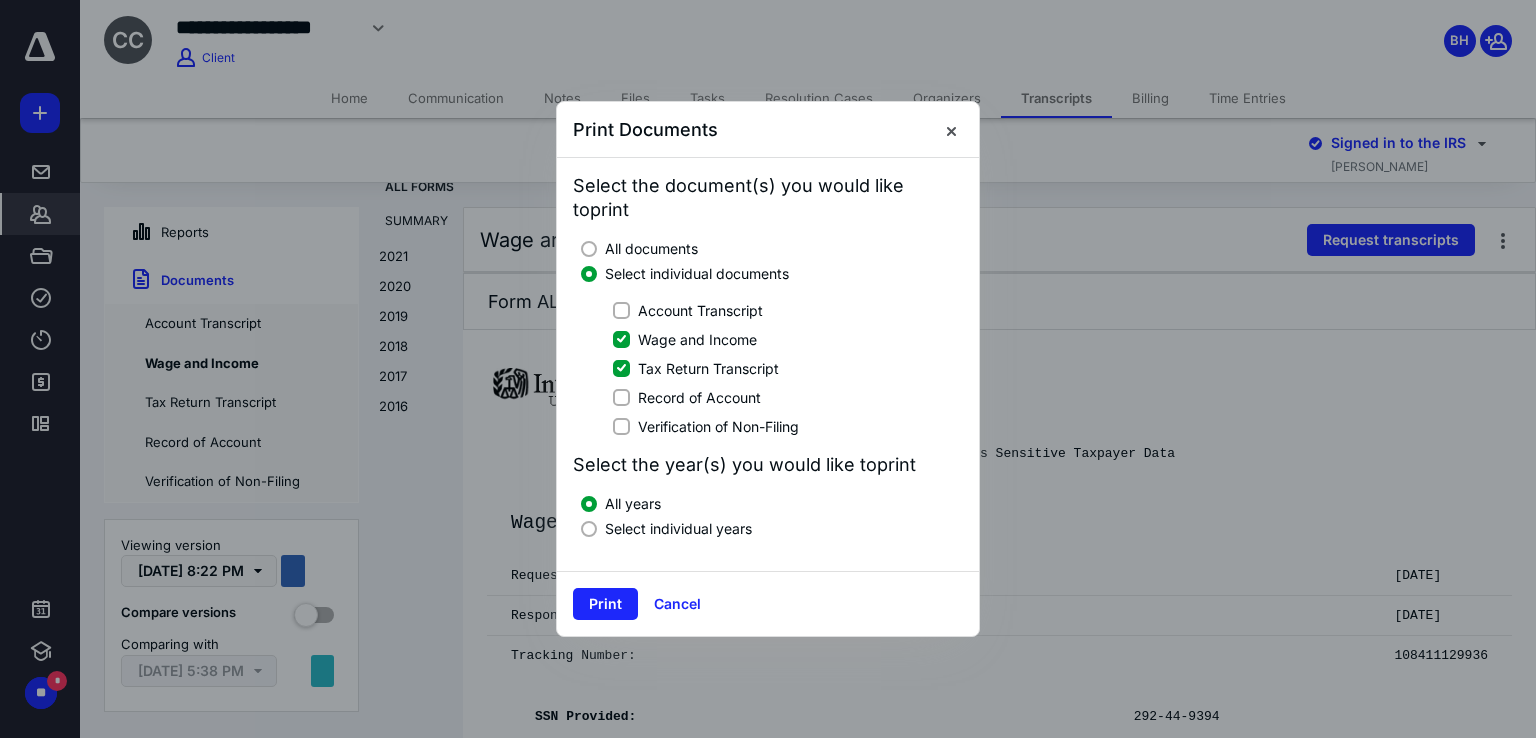 click on "Account Transcript" at bounding box center [768, 310] 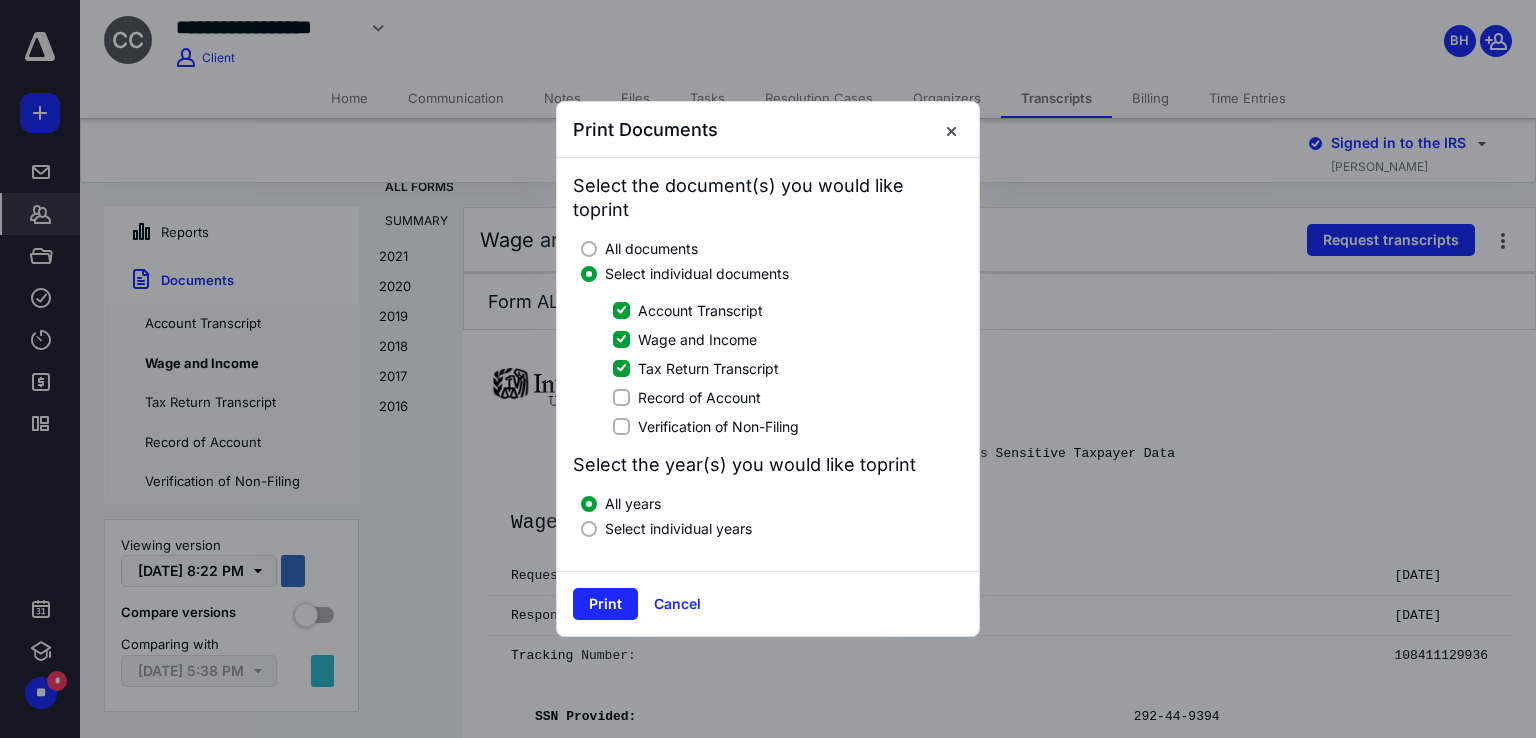 drag, startPoint x: 618, startPoint y: 349, endPoint x: 626, endPoint y: 361, distance: 14.422205 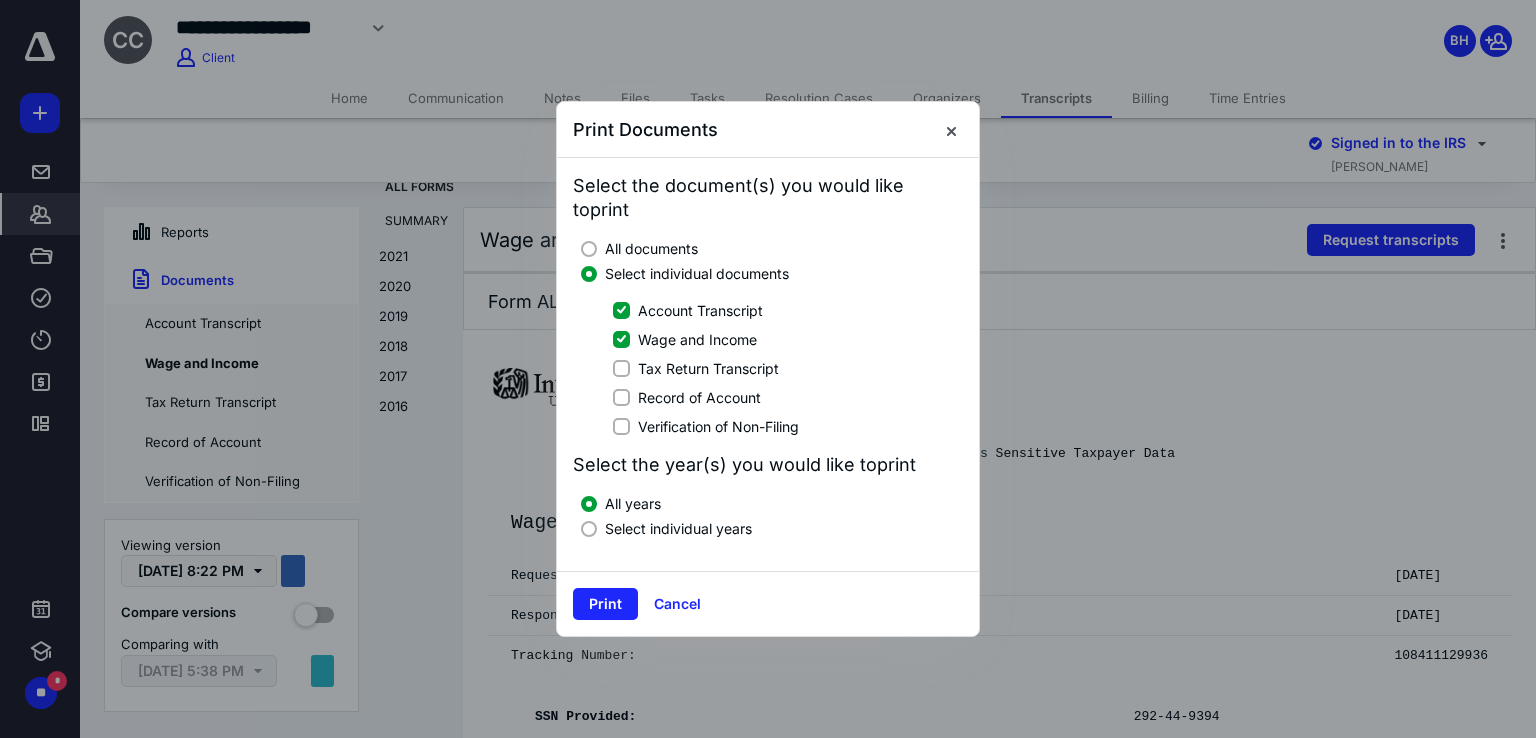 click 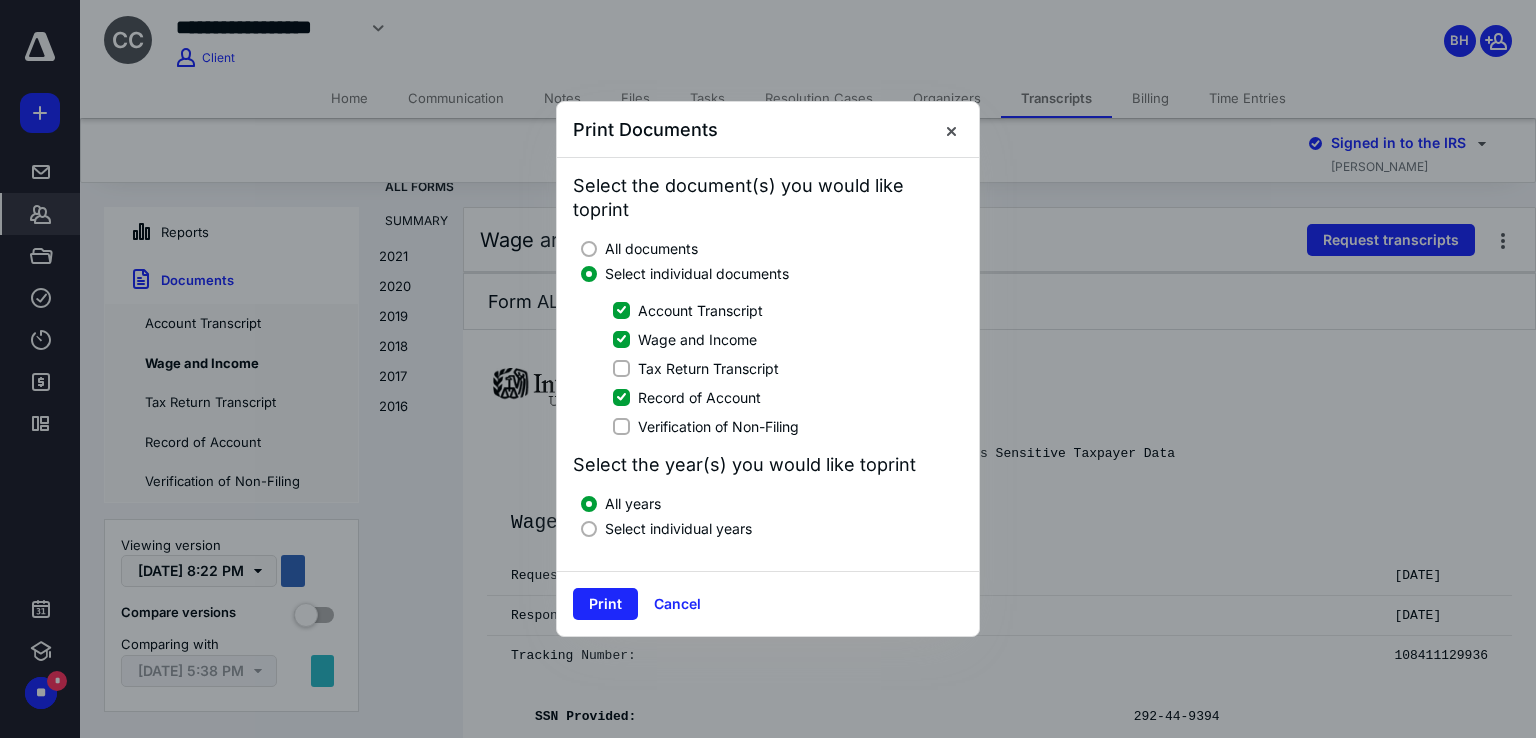 click on "Verification of Non-Filing" at bounding box center (621, 426) 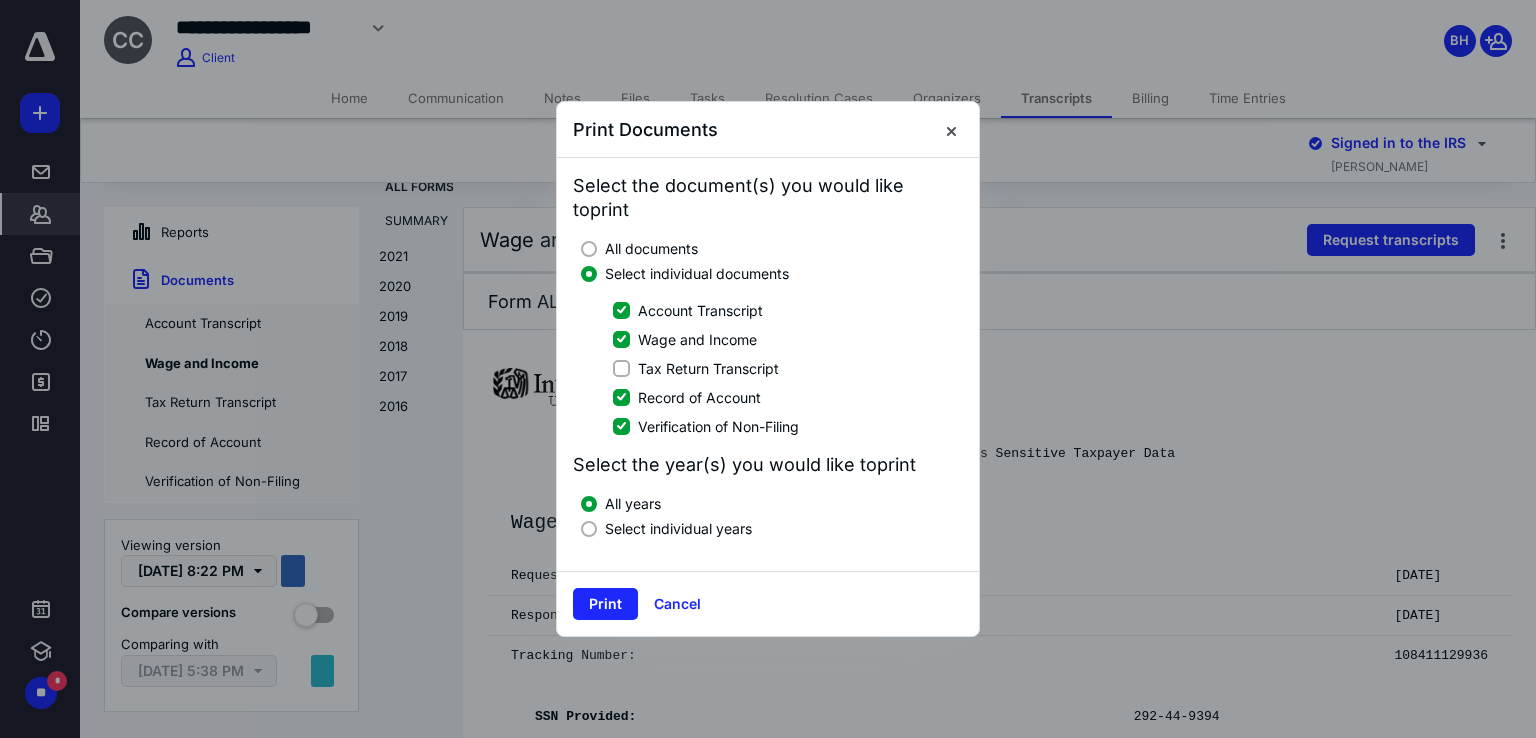 click at bounding box center [589, 529] 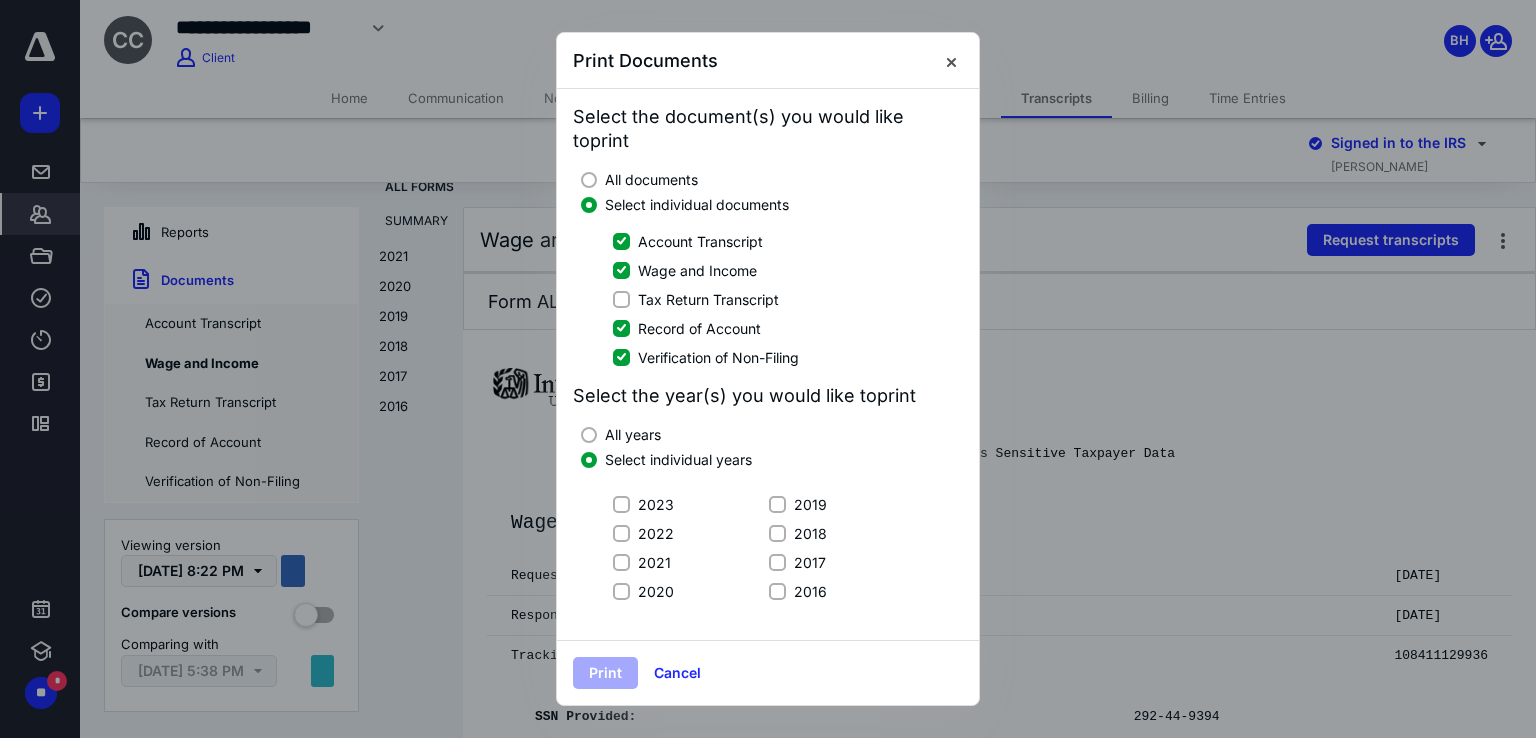 drag, startPoint x: 621, startPoint y: 487, endPoint x: 627, endPoint y: 517, distance: 30.594116 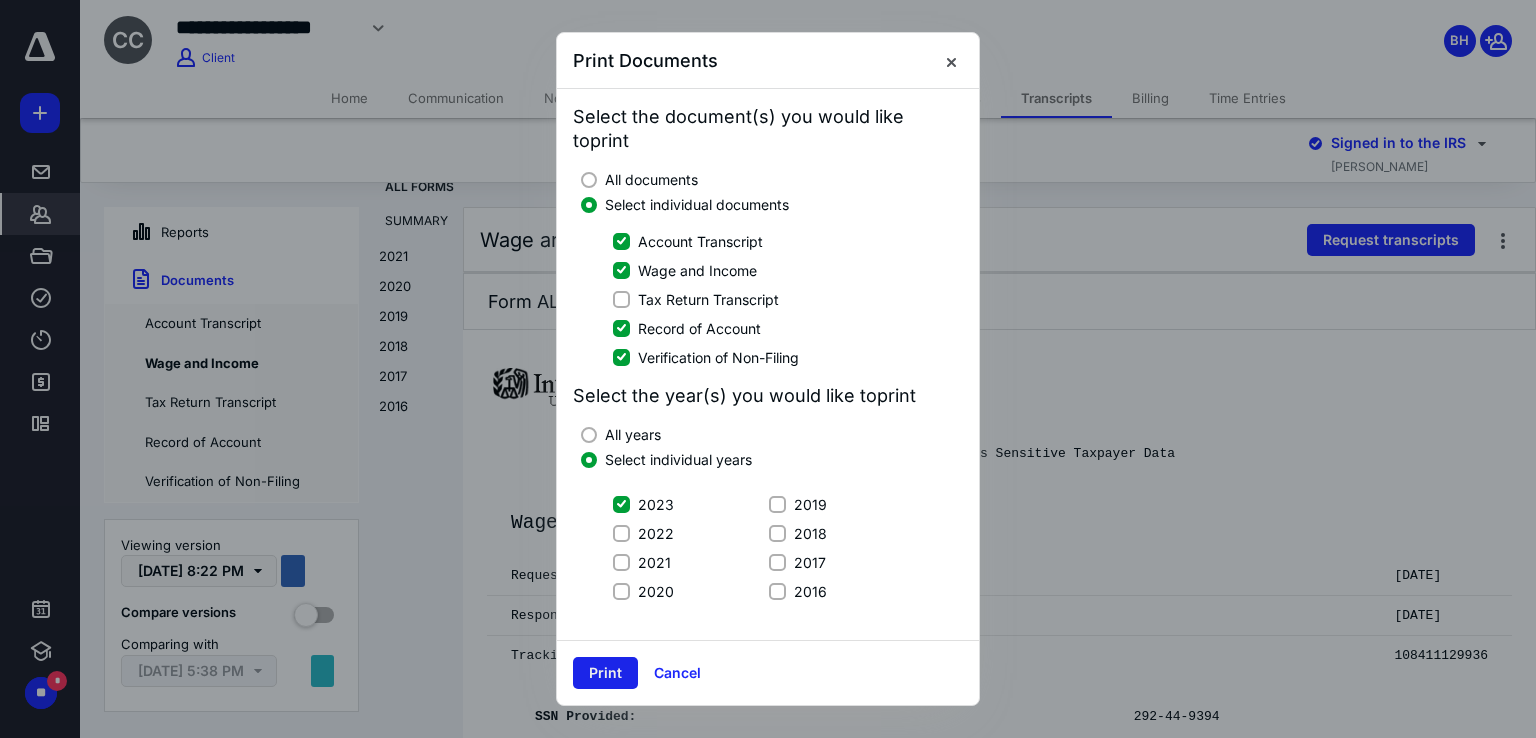 click on "Print" at bounding box center [605, 673] 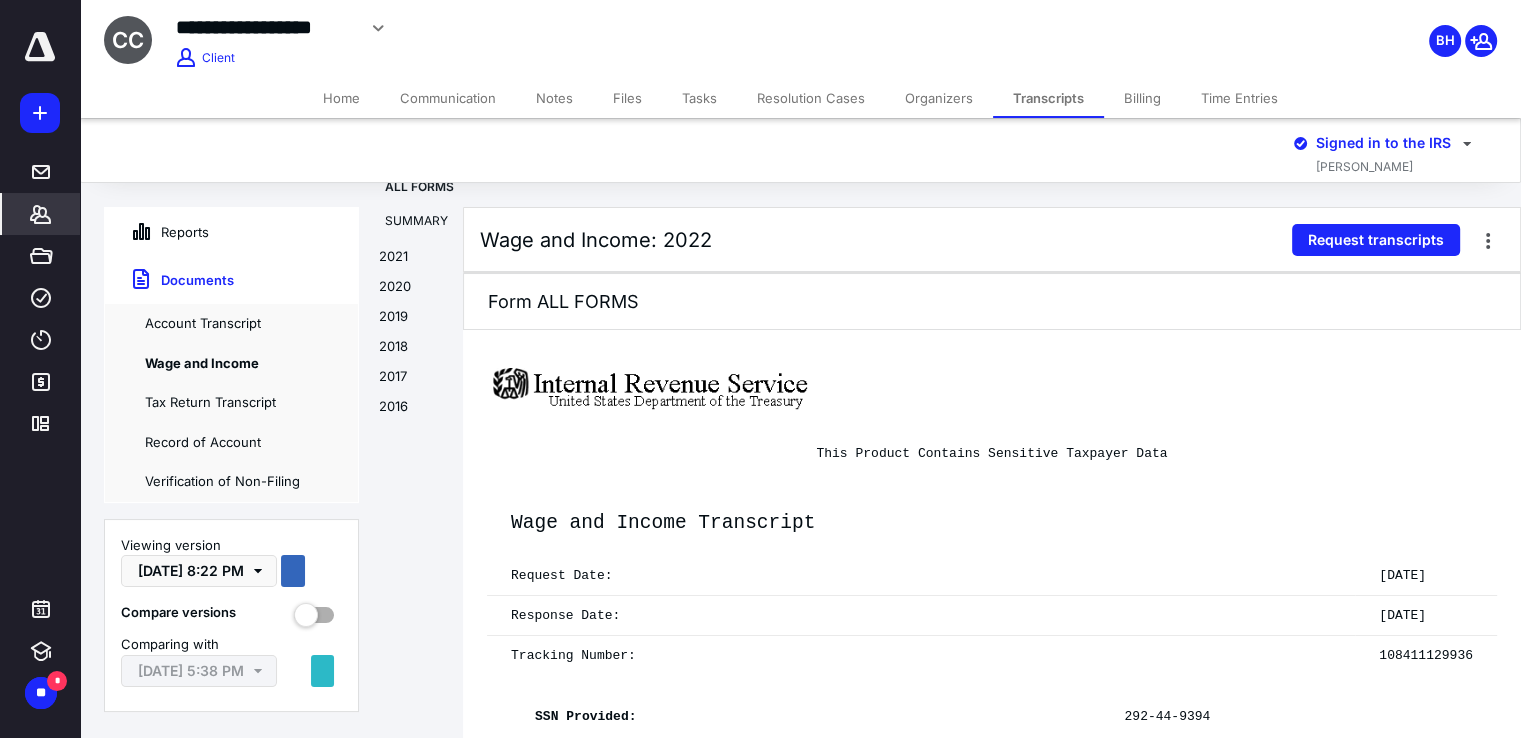 click on "Reports" at bounding box center (157, 232) 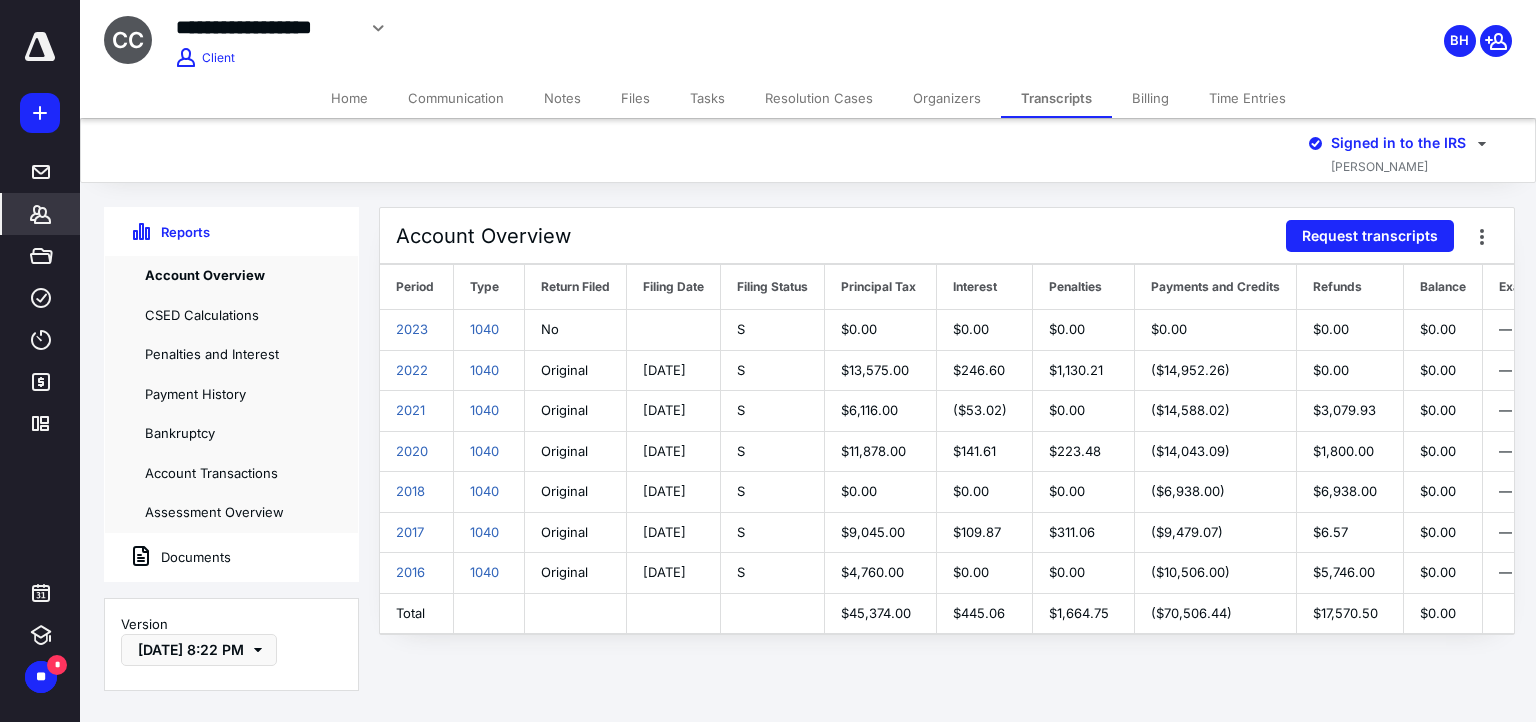 click on "Documents" at bounding box center (168, 557) 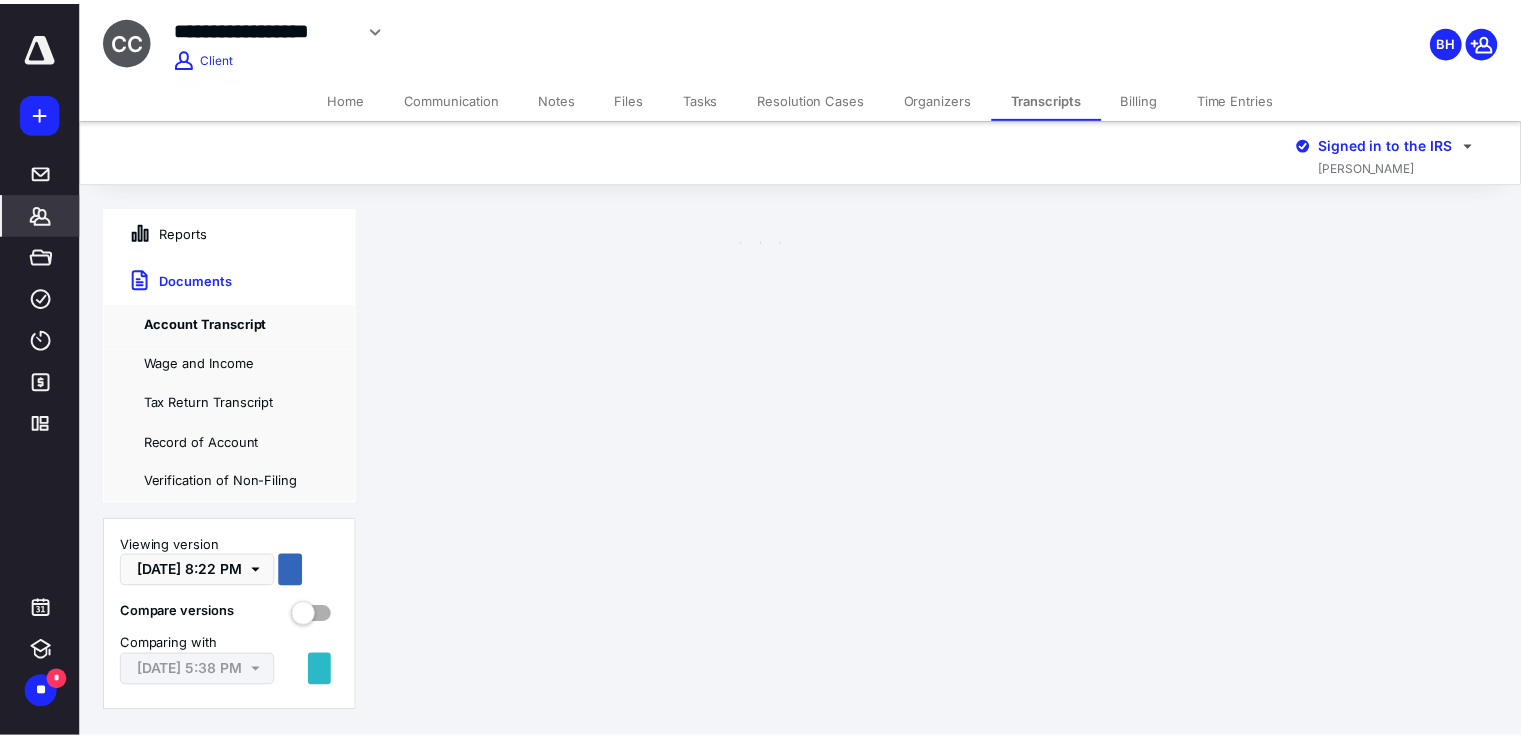 scroll, scrollTop: 1302, scrollLeft: 0, axis: vertical 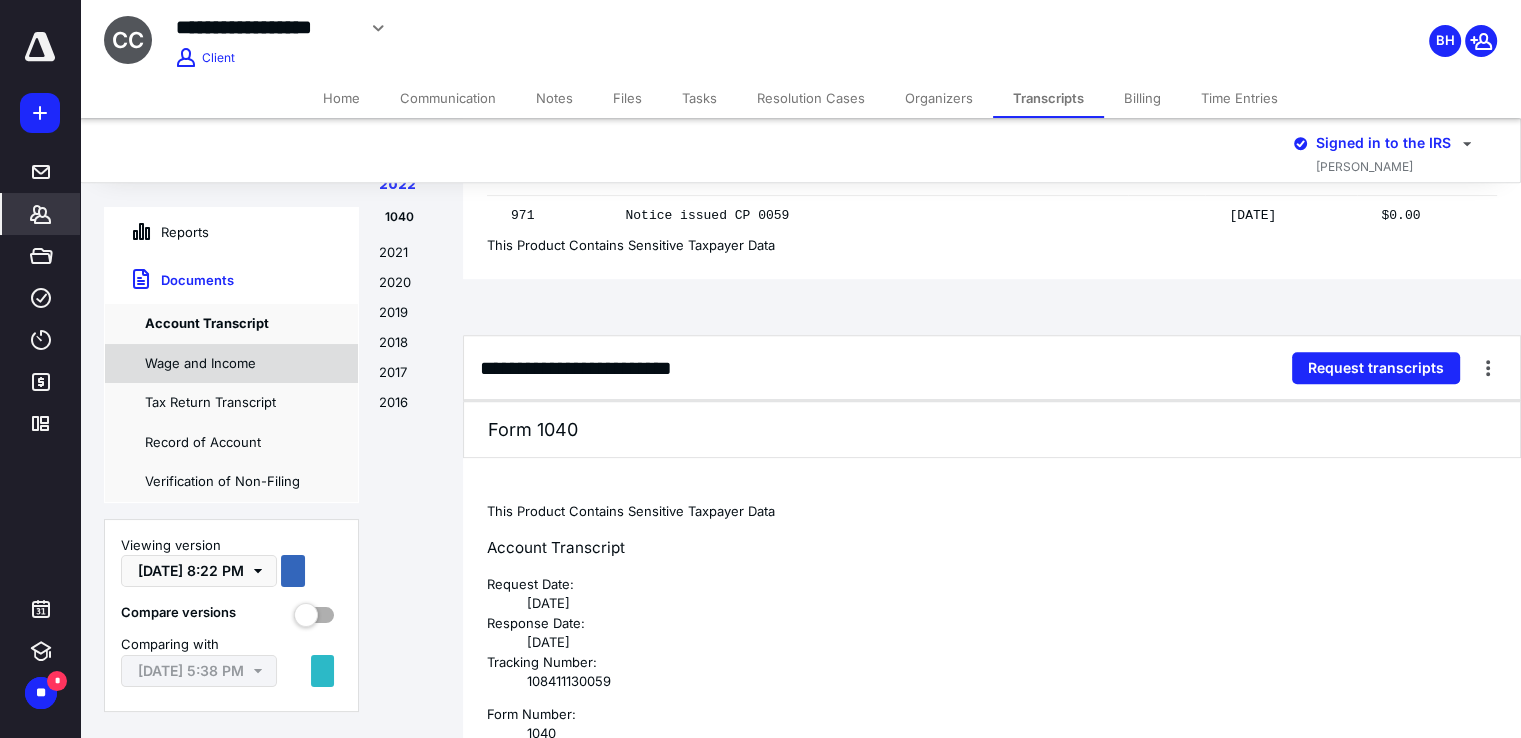 click on "Wage and Income" at bounding box center [231, 364] 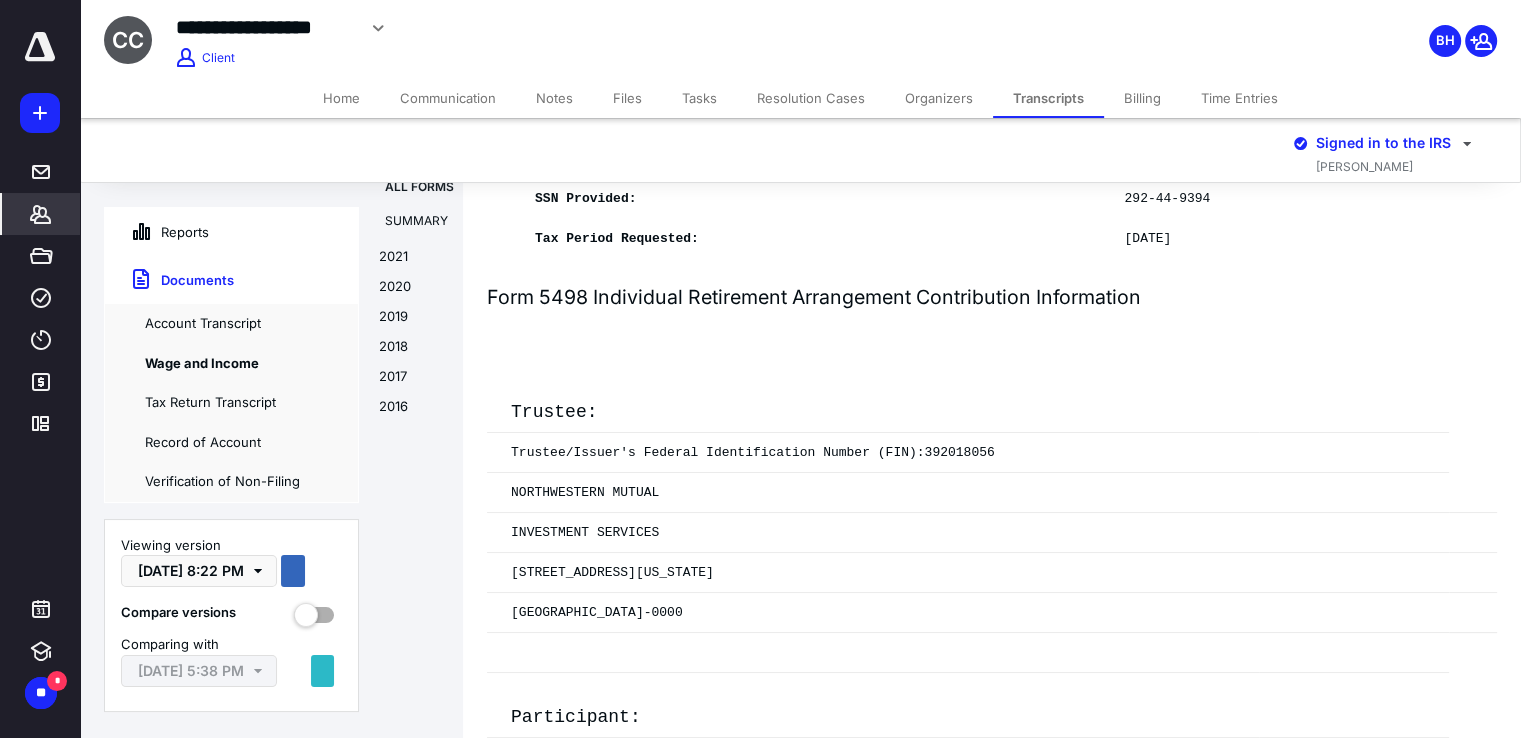 scroll, scrollTop: 0, scrollLeft: 0, axis: both 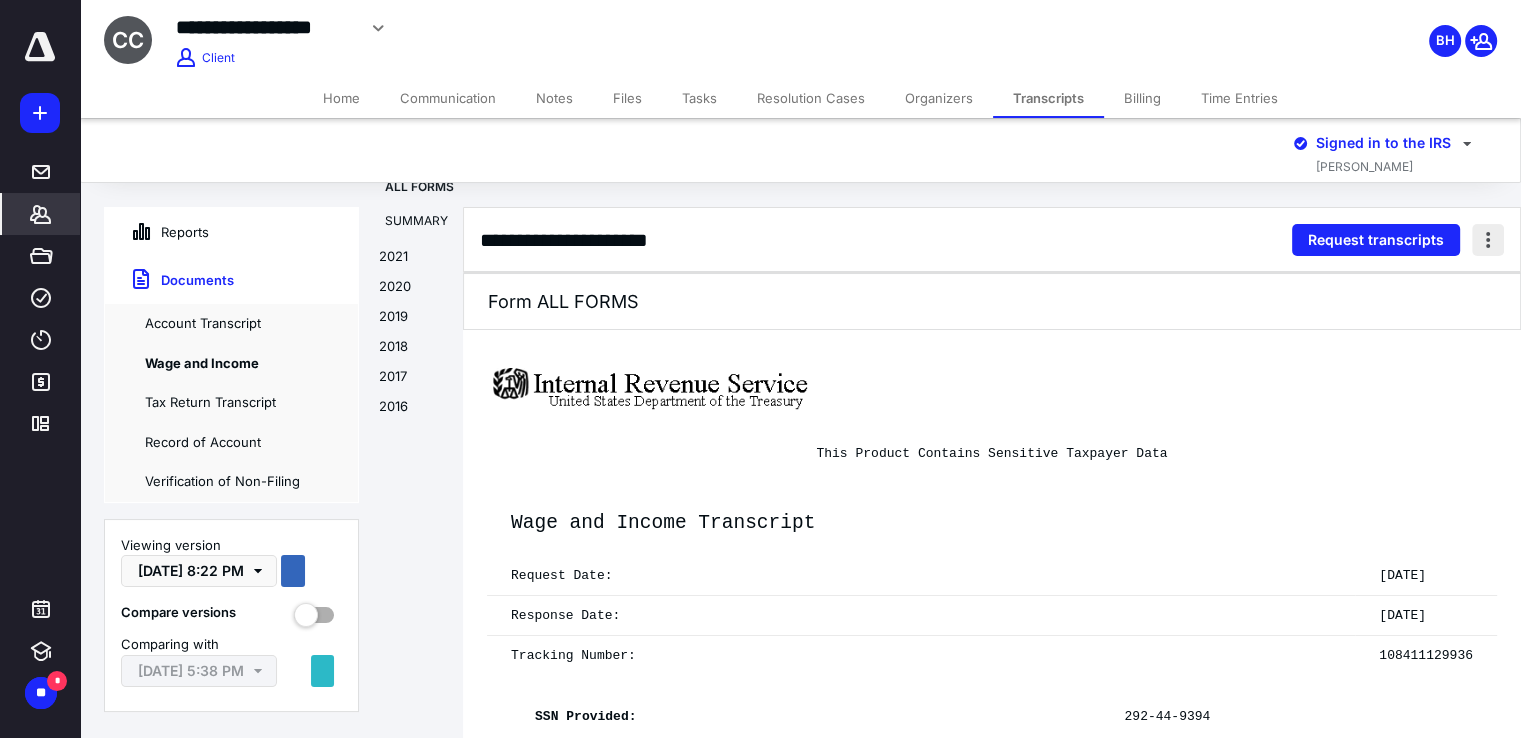 click at bounding box center [1488, 240] 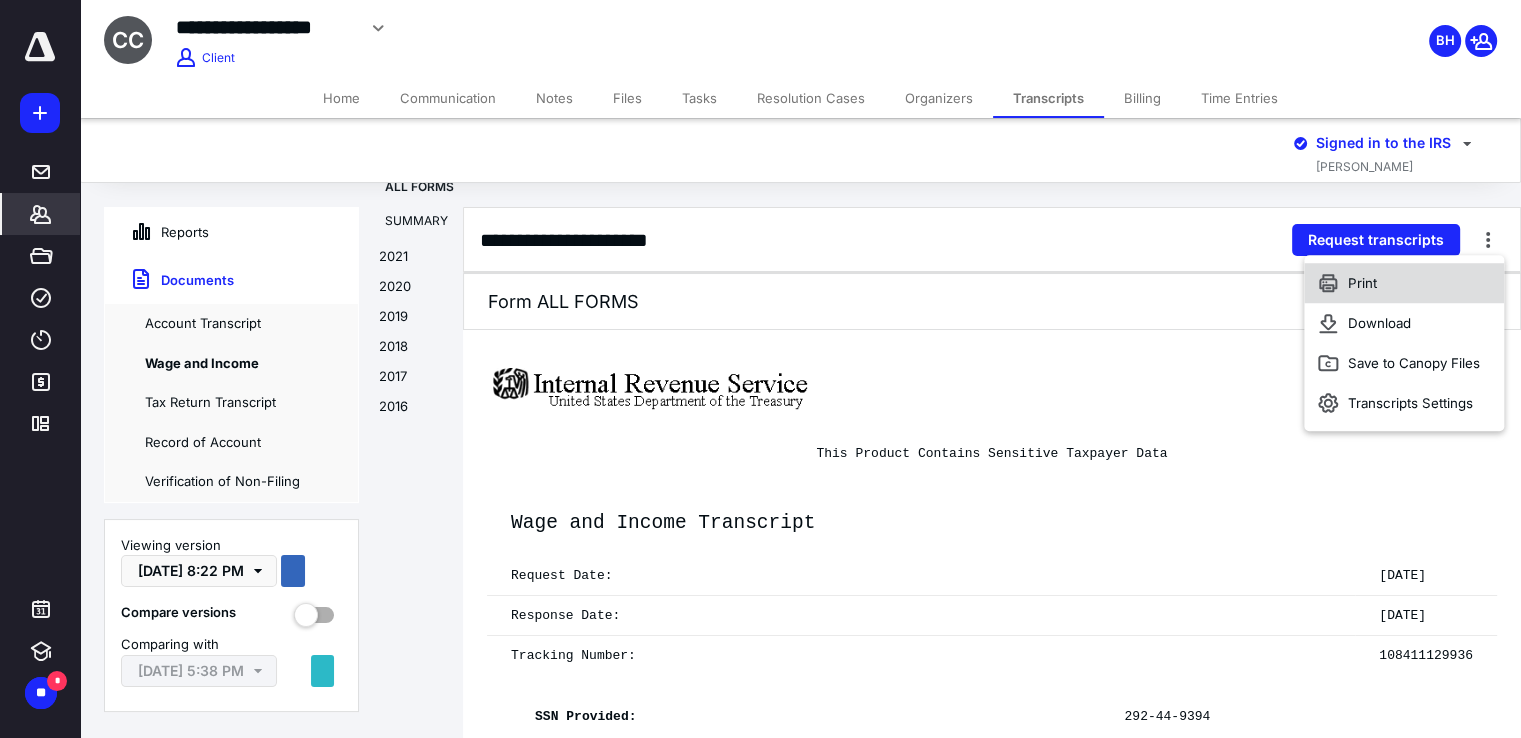 click on "Print" at bounding box center (1404, 283) 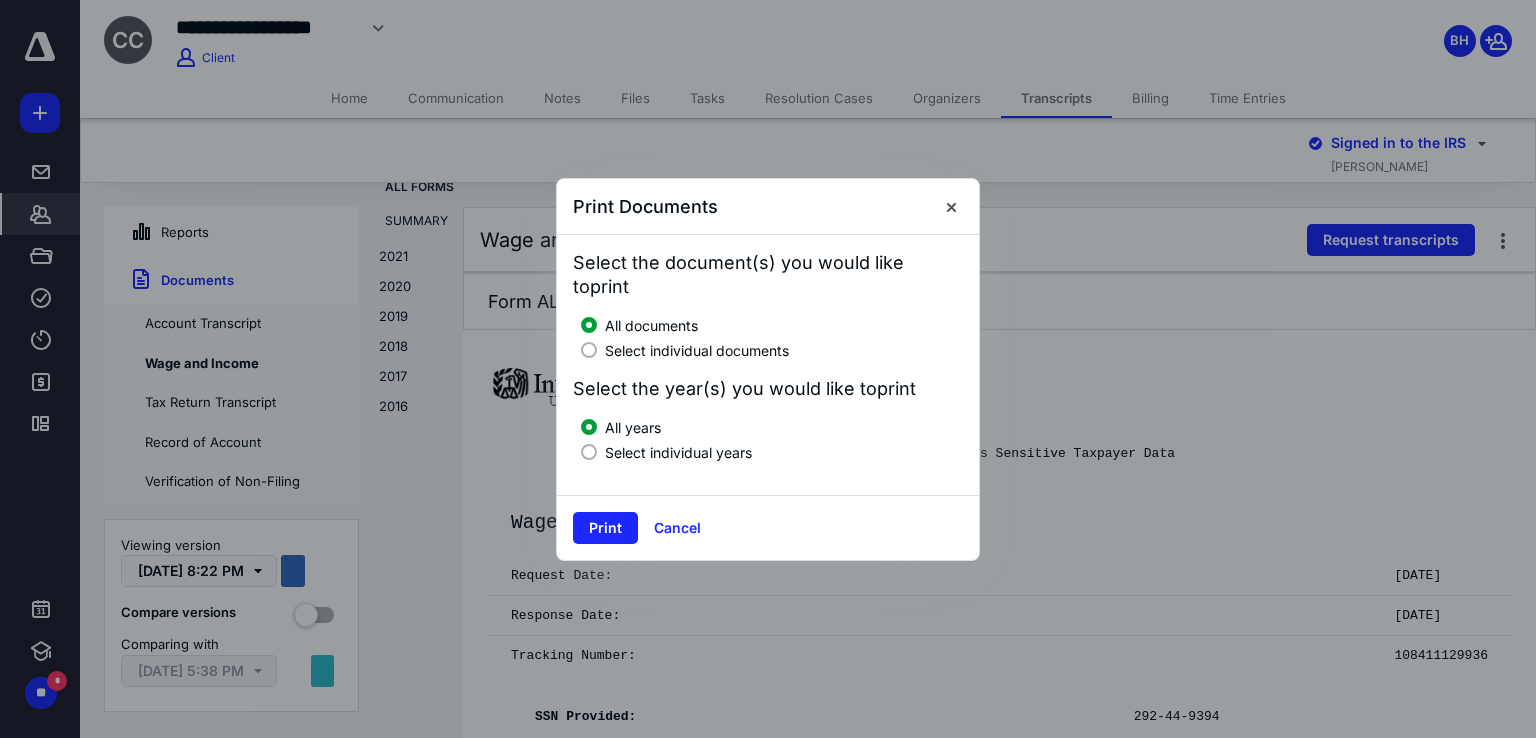 click at bounding box center (589, 350) 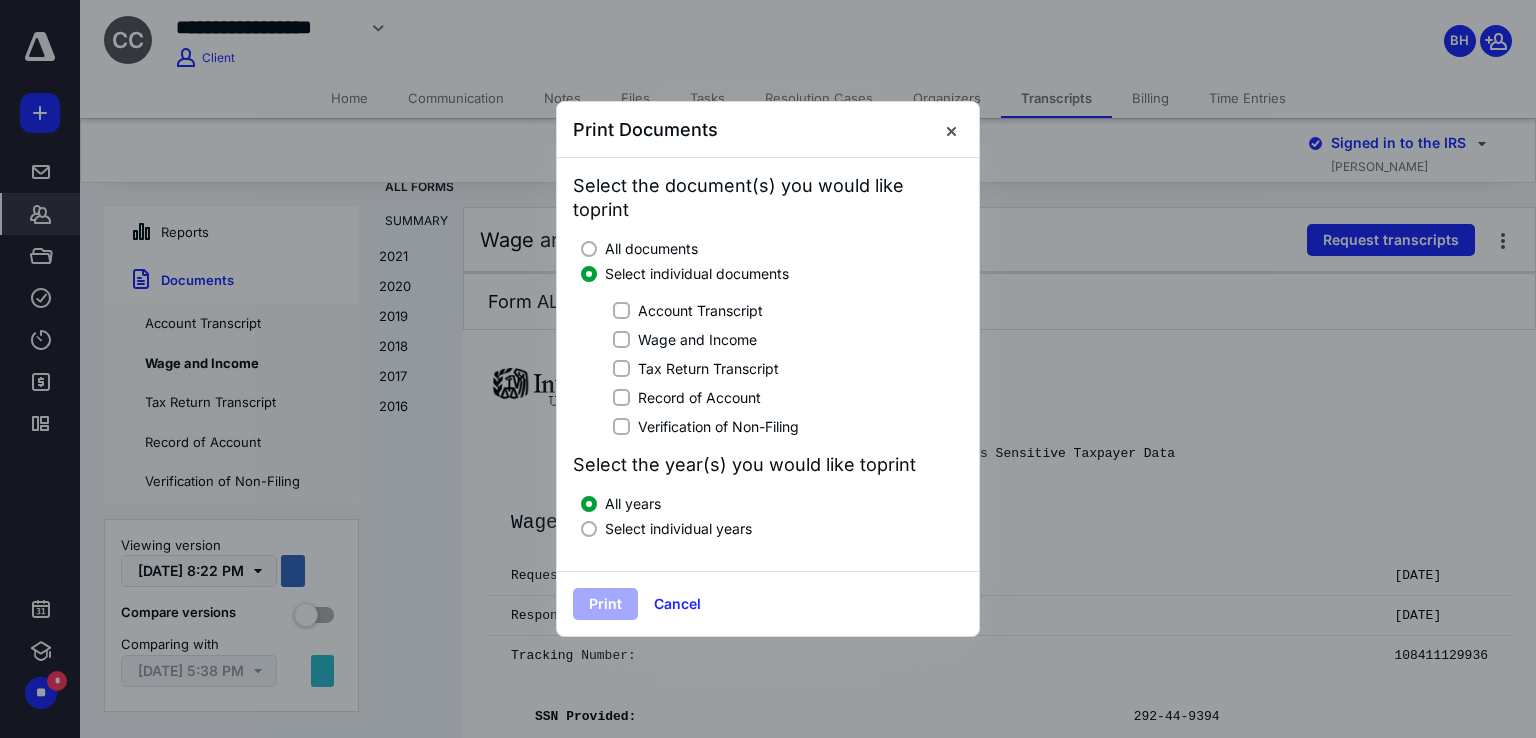 drag, startPoint x: 618, startPoint y: 325, endPoint x: 620, endPoint y: 354, distance: 29.068884 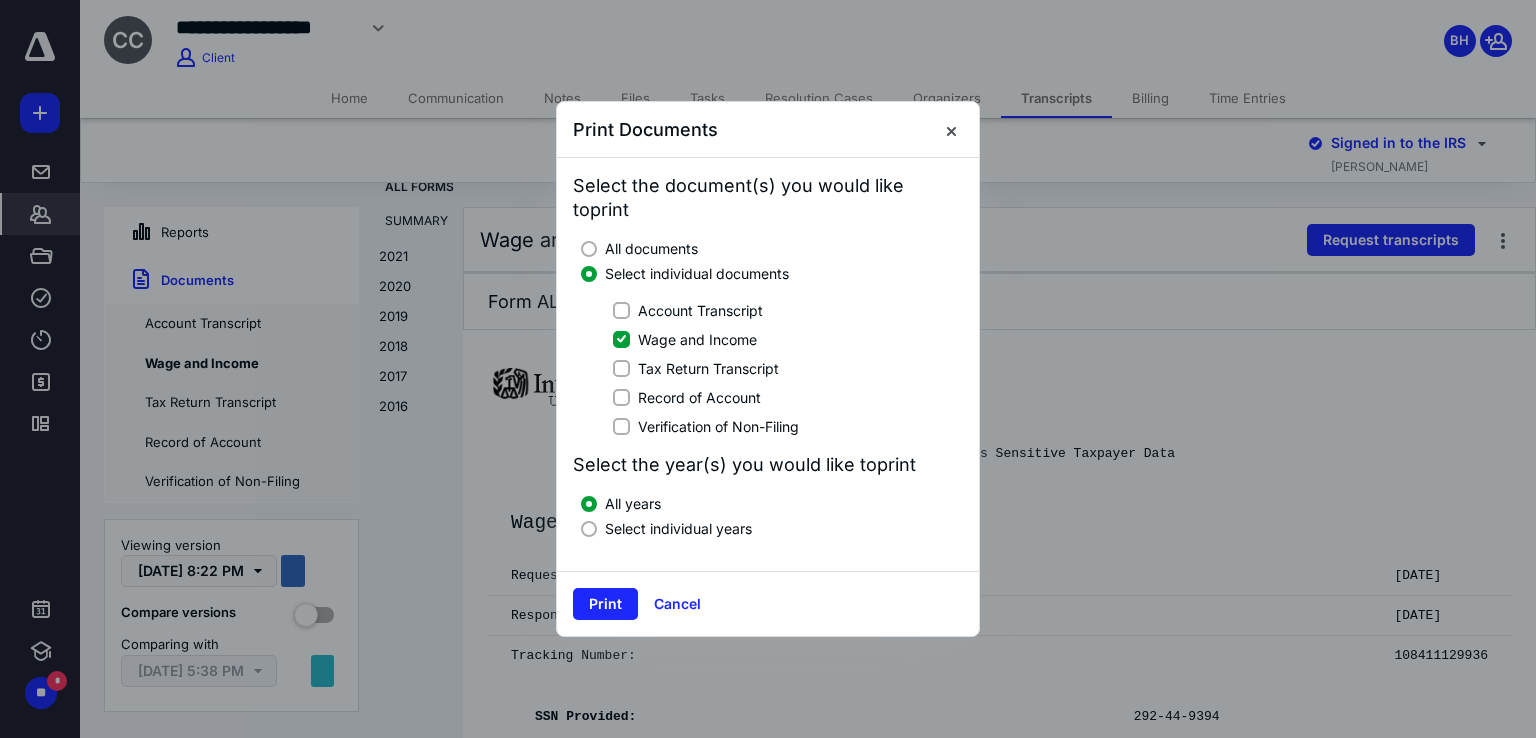 drag, startPoint x: 625, startPoint y: 297, endPoint x: 625, endPoint y: 308, distance: 11 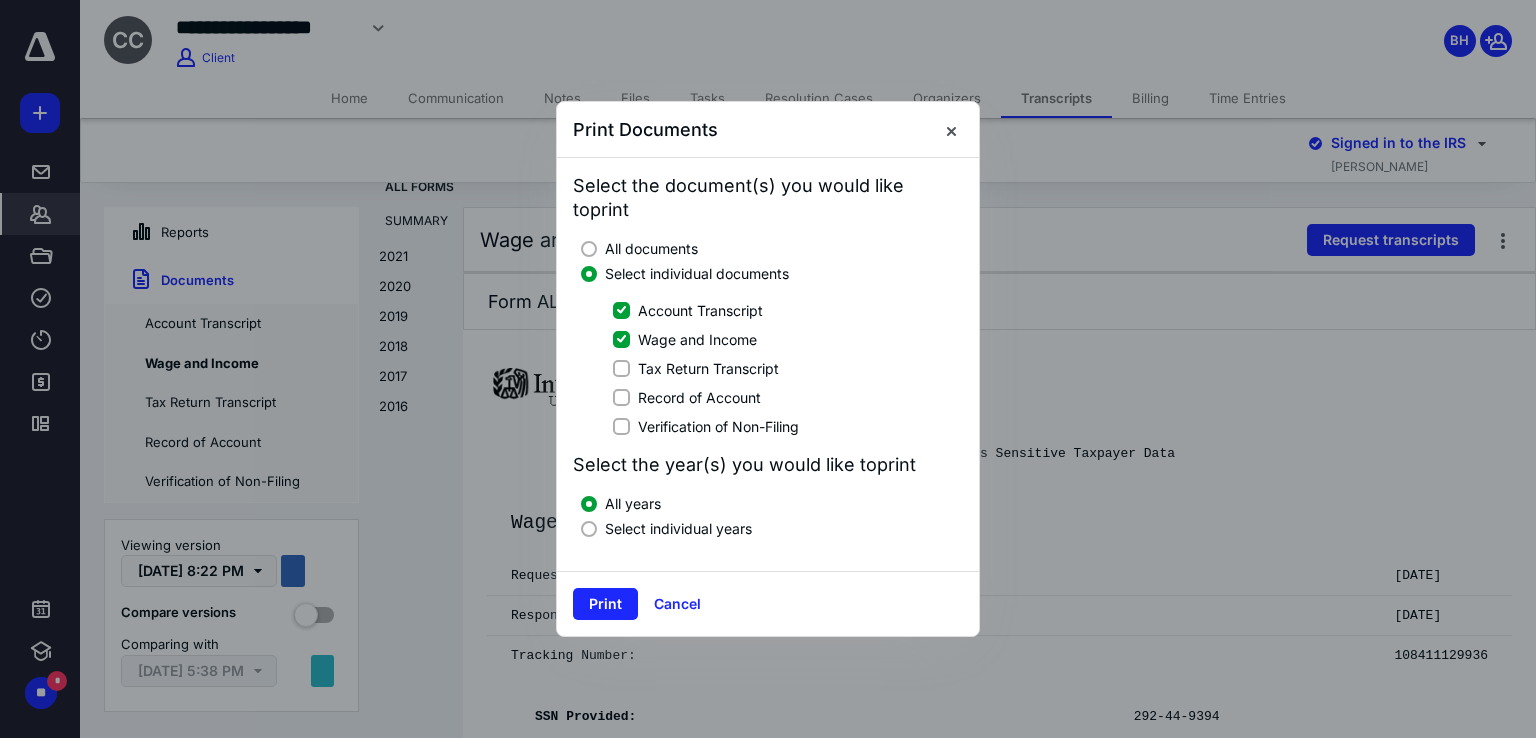 drag, startPoint x: 624, startPoint y: 381, endPoint x: 628, endPoint y: 408, distance: 27.294687 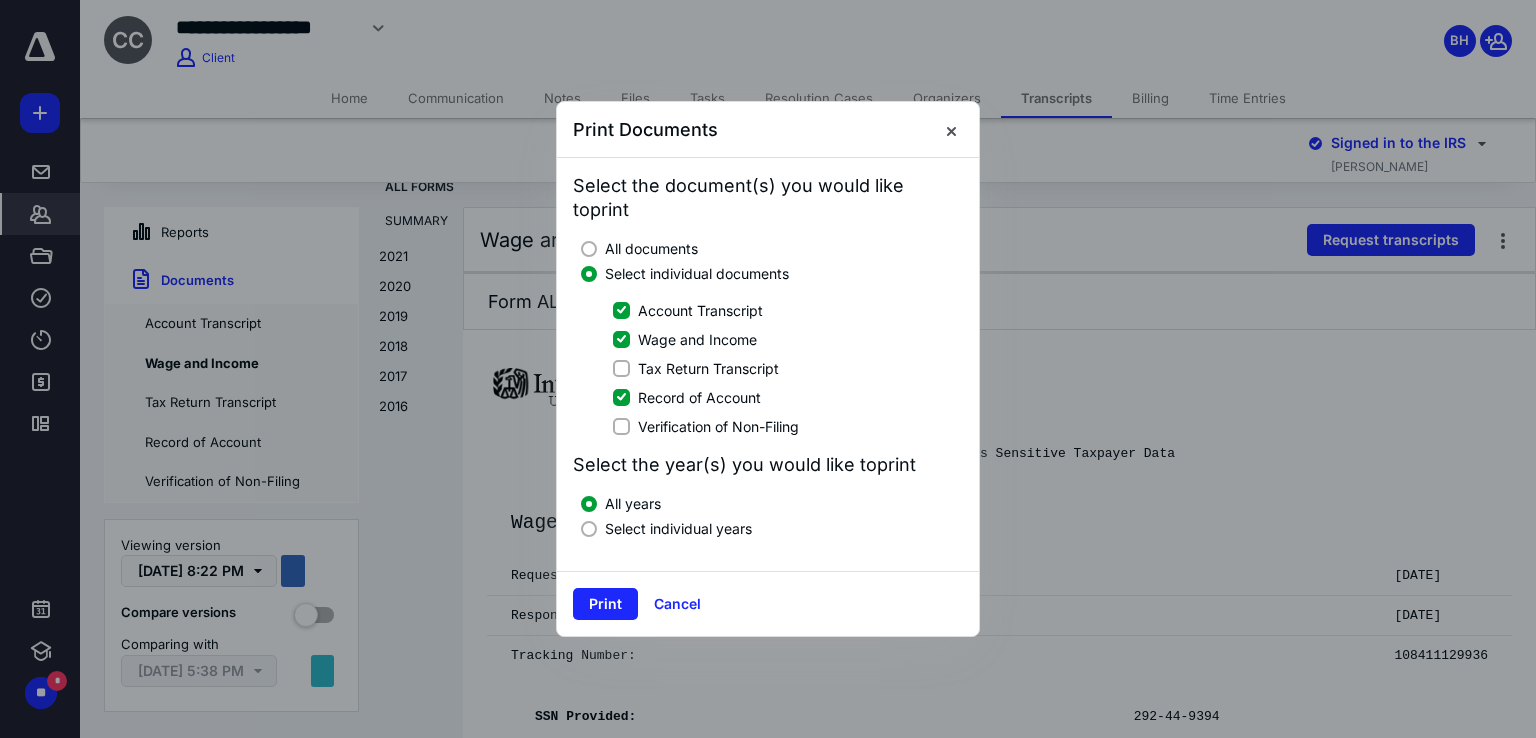 click 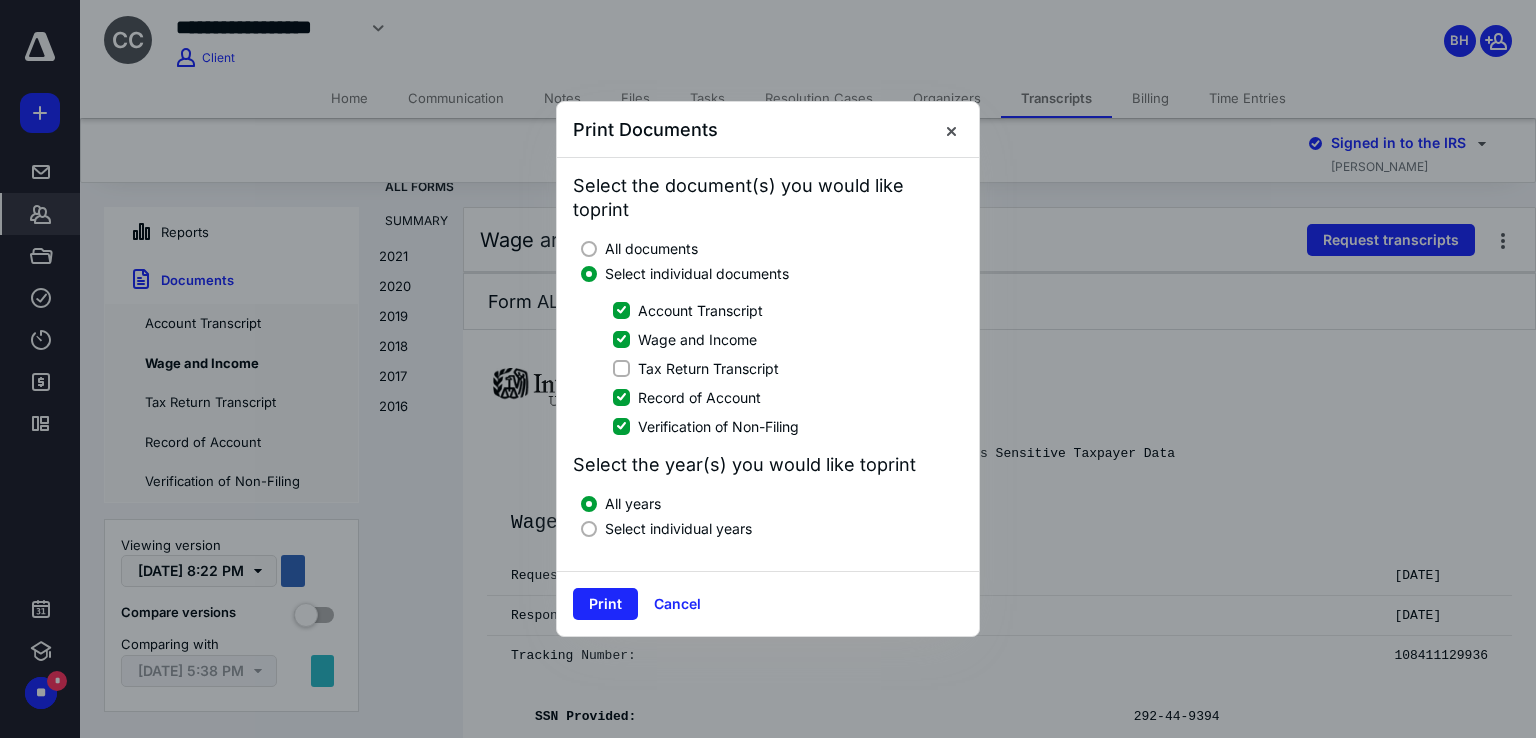 click at bounding box center (589, 529) 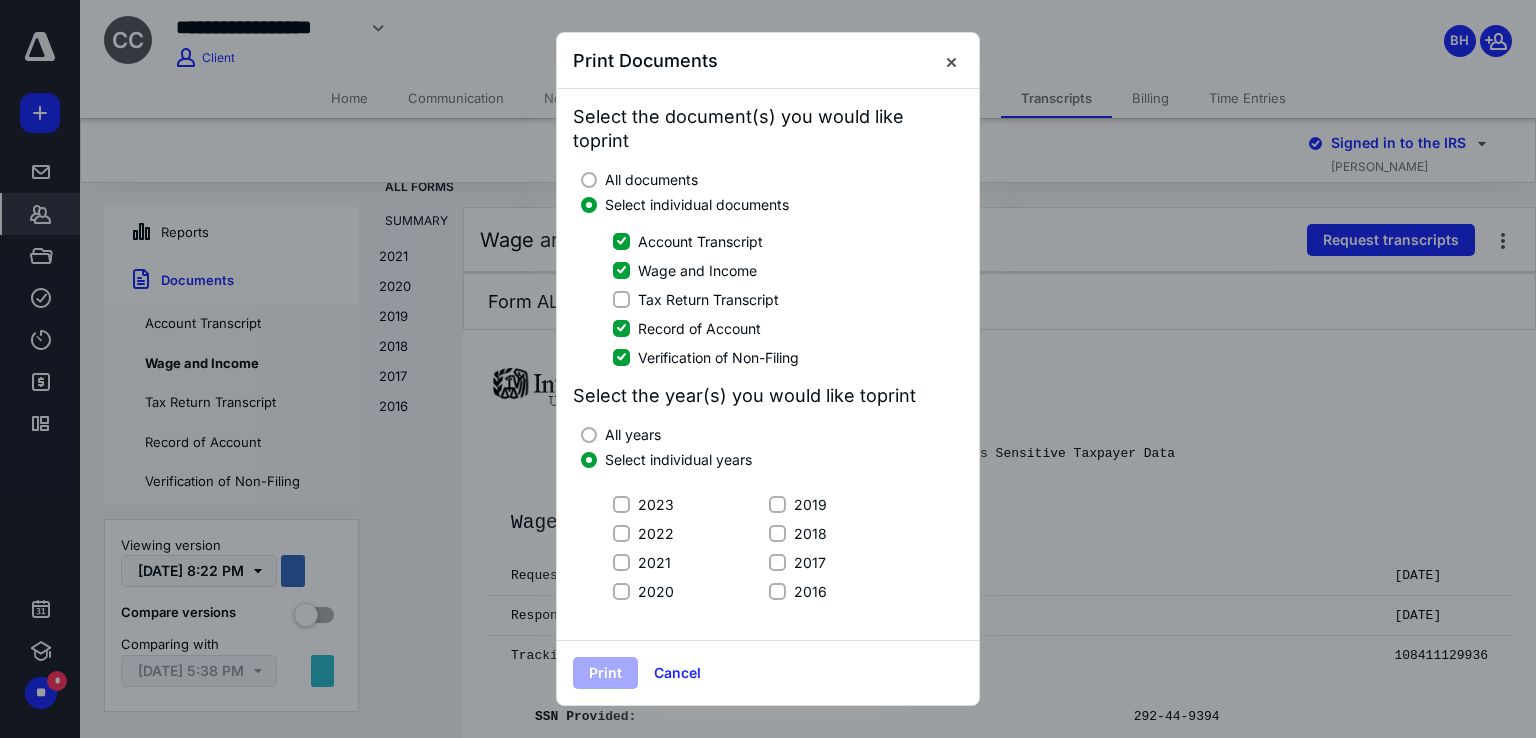 click on "2023" at bounding box center [621, 504] 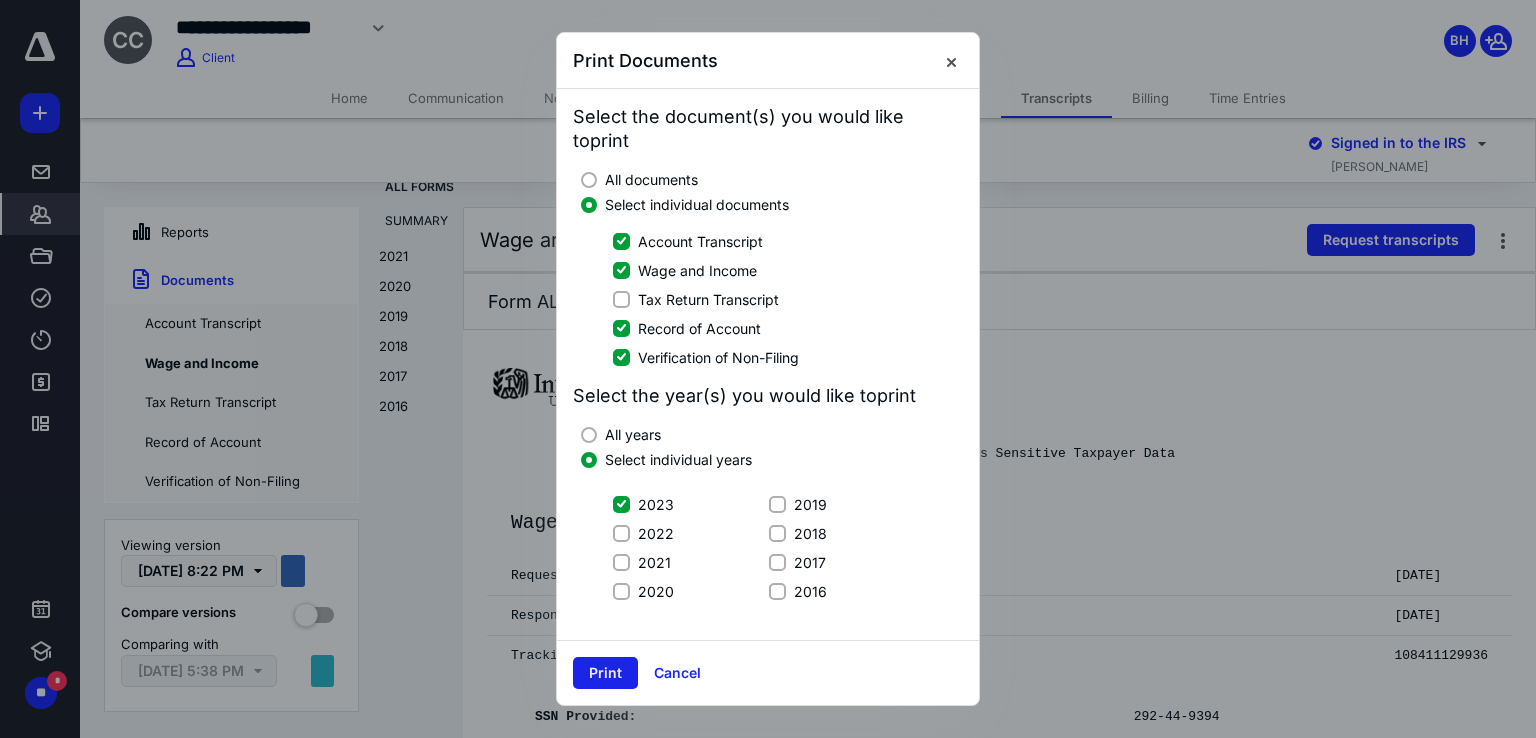 click on "Print" at bounding box center [605, 673] 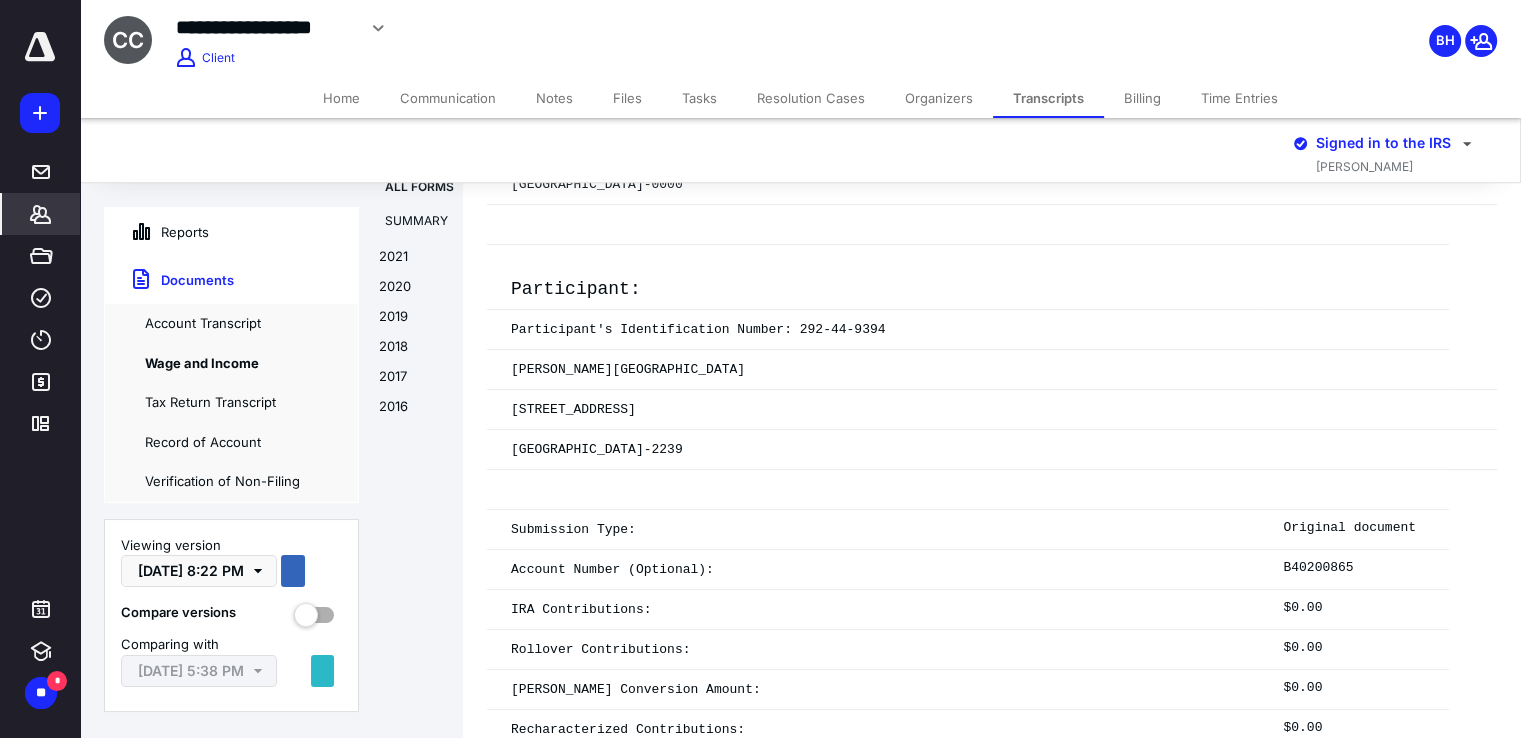 scroll, scrollTop: 986, scrollLeft: 0, axis: vertical 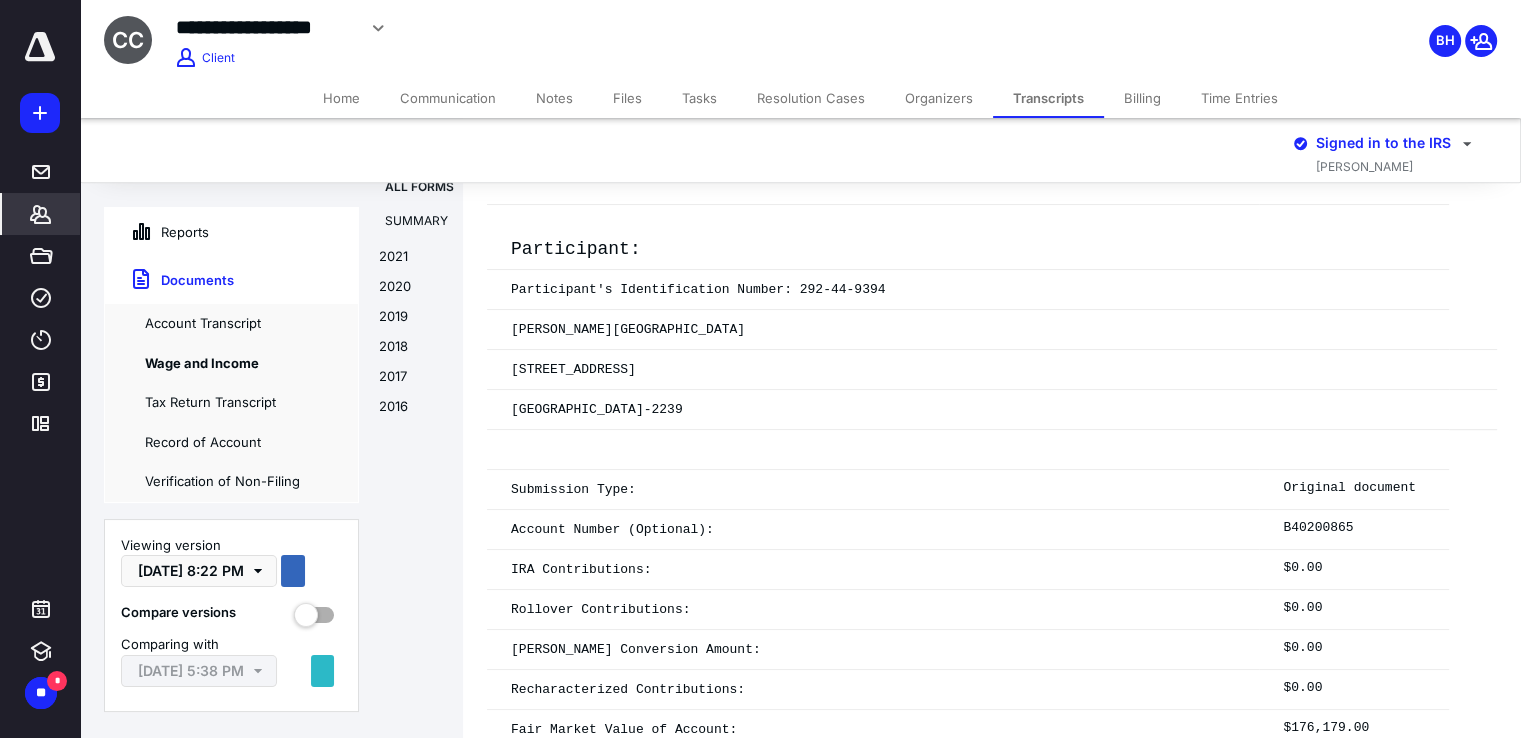click on "Documents" at bounding box center [169, 280] 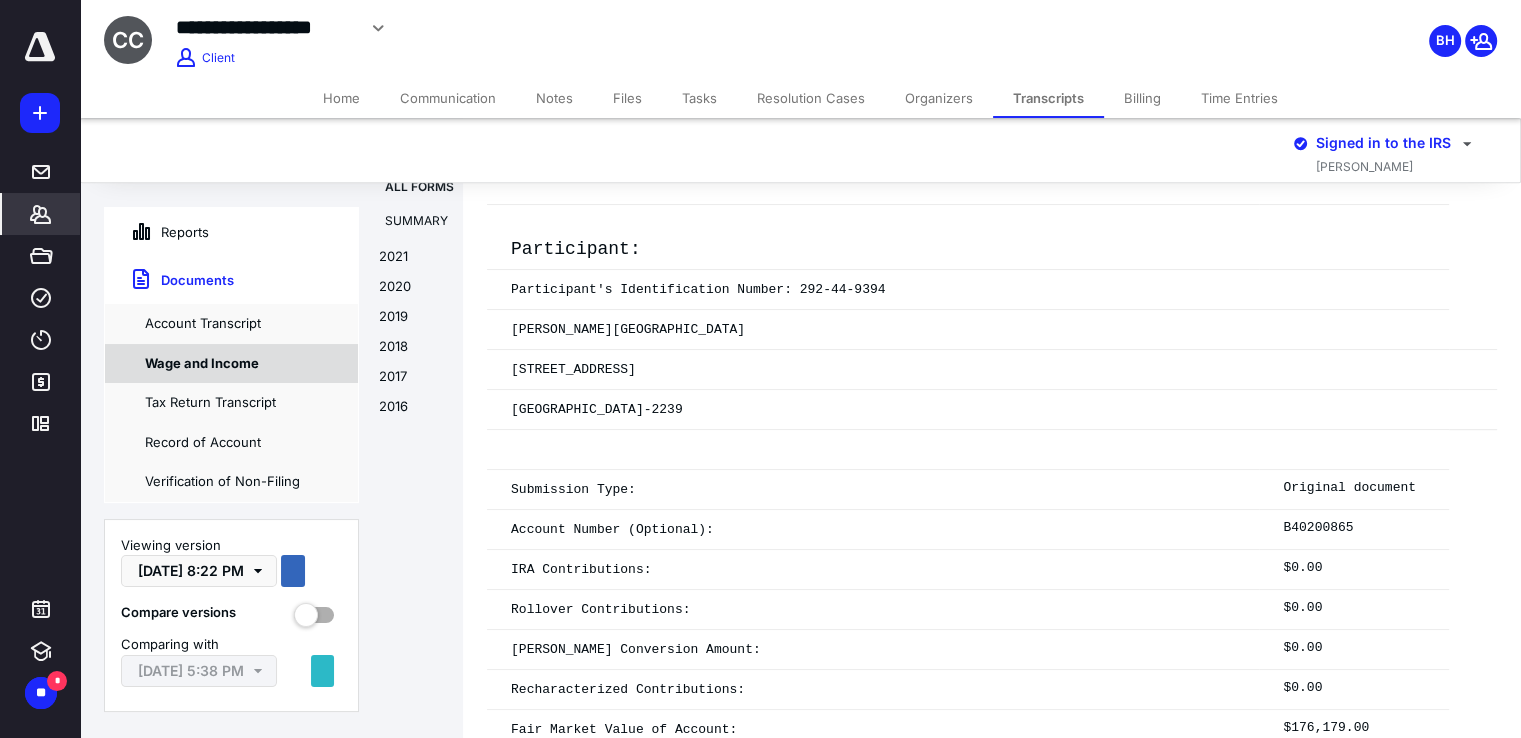 click on "Wage and Income" at bounding box center [231, 364] 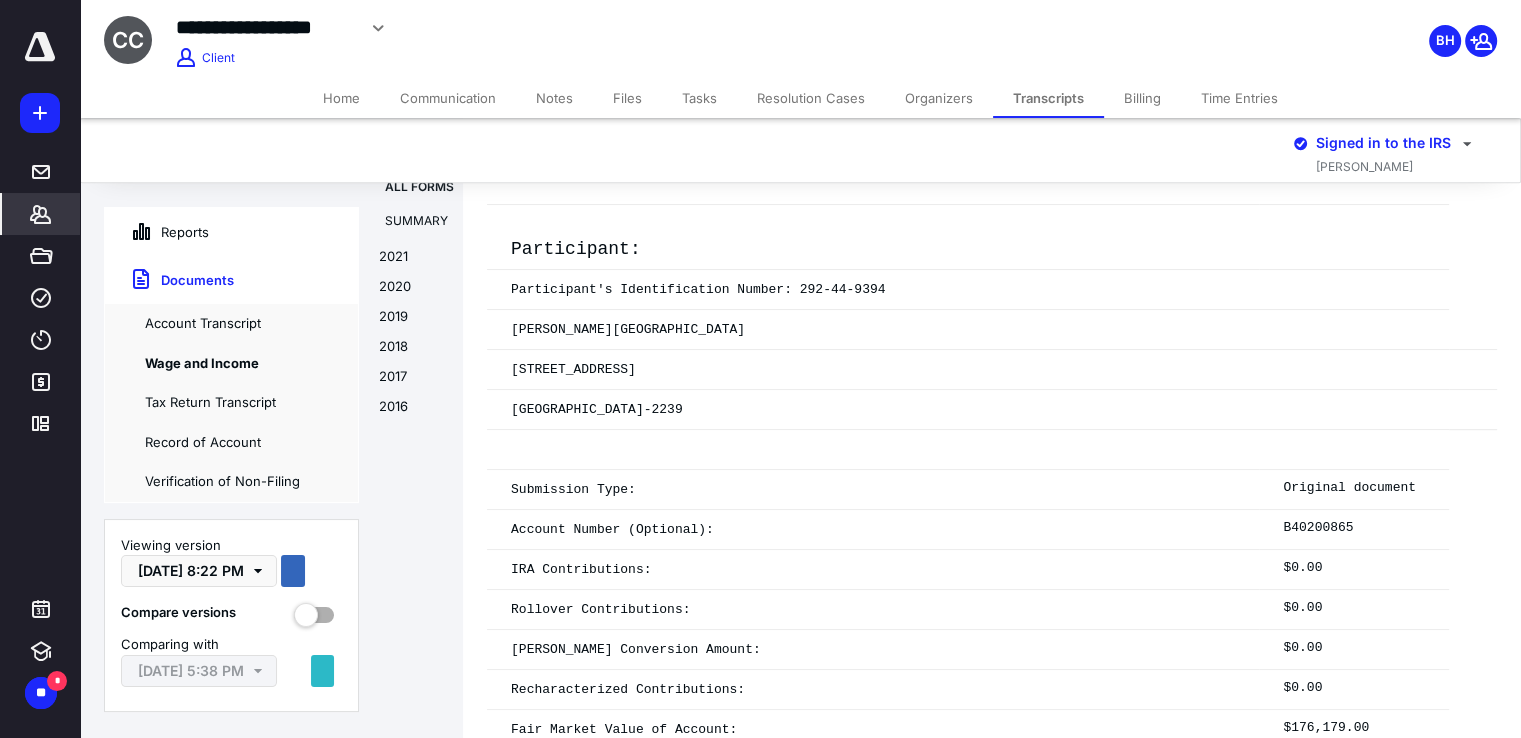 click on "Participant:" at bounding box center (873, 249) 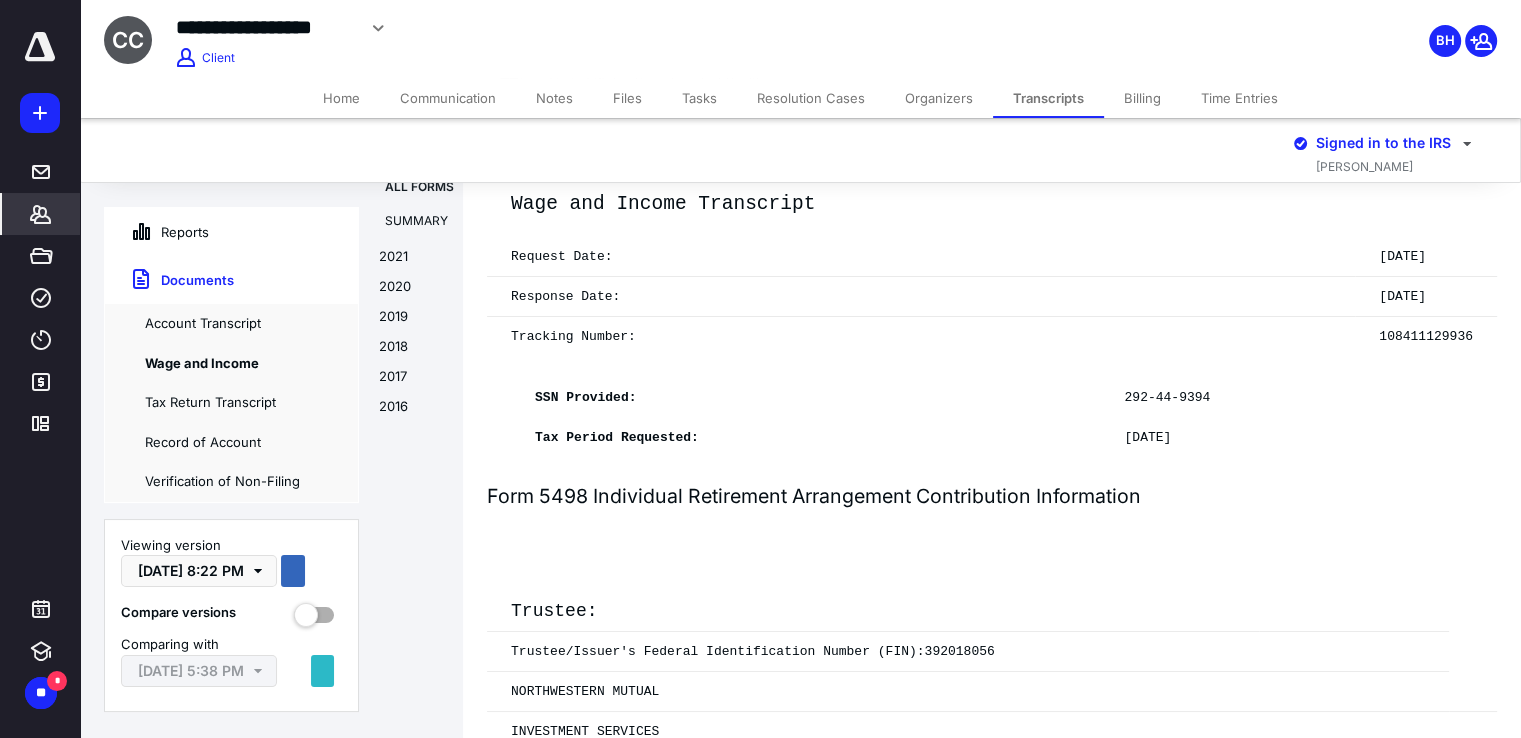 scroll, scrollTop: 0, scrollLeft: 0, axis: both 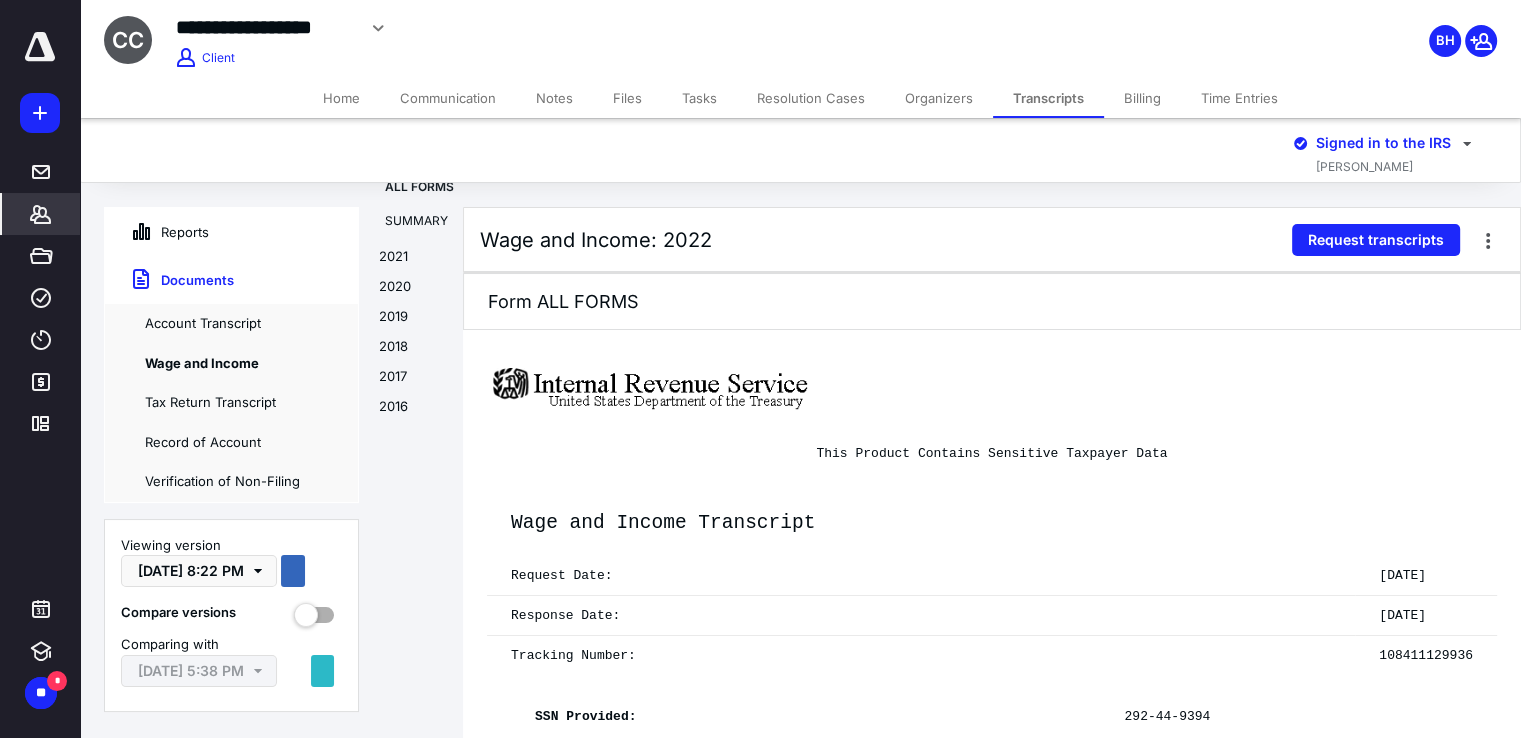 click on "This Product Contains Sensitive Taxpayer Data
Wage and Income Transcript
Request Date:	 07-13-2025
Response Date:  07-13-2025
Tracking Number:  108411129936
SSN Provided:  292-44-9394
Tax Period Requested:  December, 2022
Form 5498 Individual Retirement Arrangement Contribution Information
Trustee:
Trustee/Issuer's Federal Identification Number (FIN):392018056
NORTHWESTERN MUTUAL
INVESTMENT SERVICES
720 E. WISCONSIN AVE
MILWAUKEE, WI 53202-0000
Participant:
Participant's Identification Number:
292-44-9394
CHARLES W CANTALE
10610 QUAIL CANYON RD
EL CAJON, CA 92021-2239
Submission Type: Original document
Account Number (Optional): B40200865
IRA Contributions: $0.00
Rollover Contributions: $0.00" at bounding box center [992, 8424] 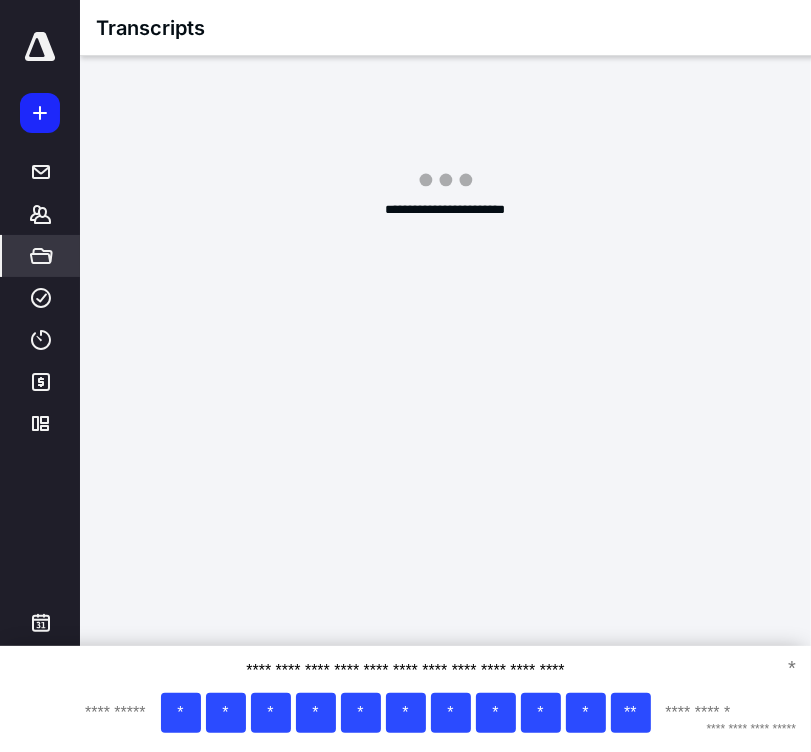 scroll, scrollTop: 0, scrollLeft: 0, axis: both 